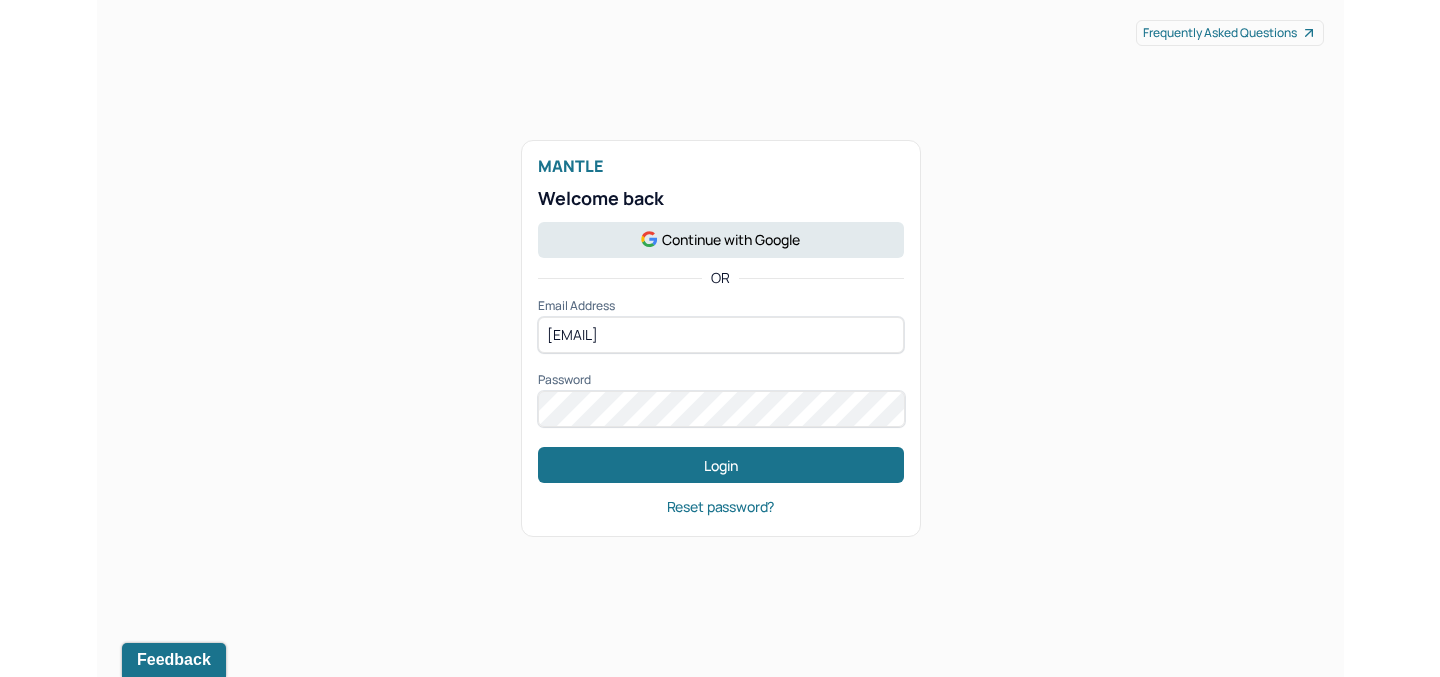 scroll, scrollTop: 0, scrollLeft: 0, axis: both 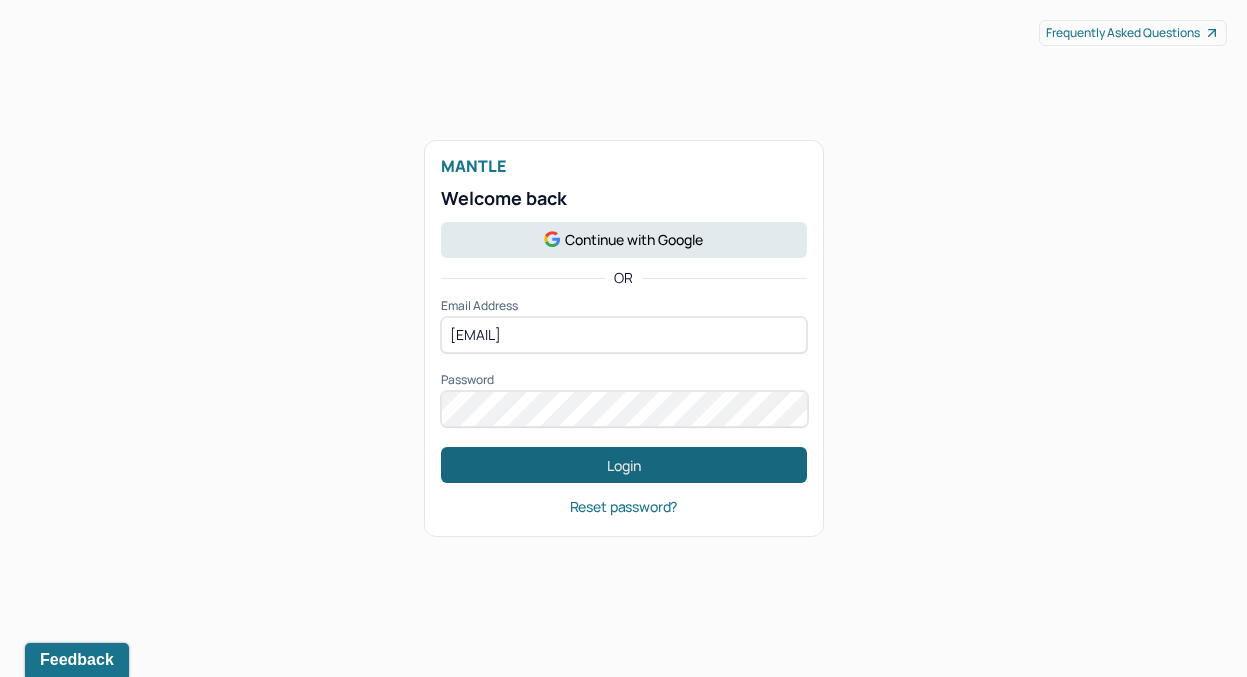 click on "Login" at bounding box center [624, 465] 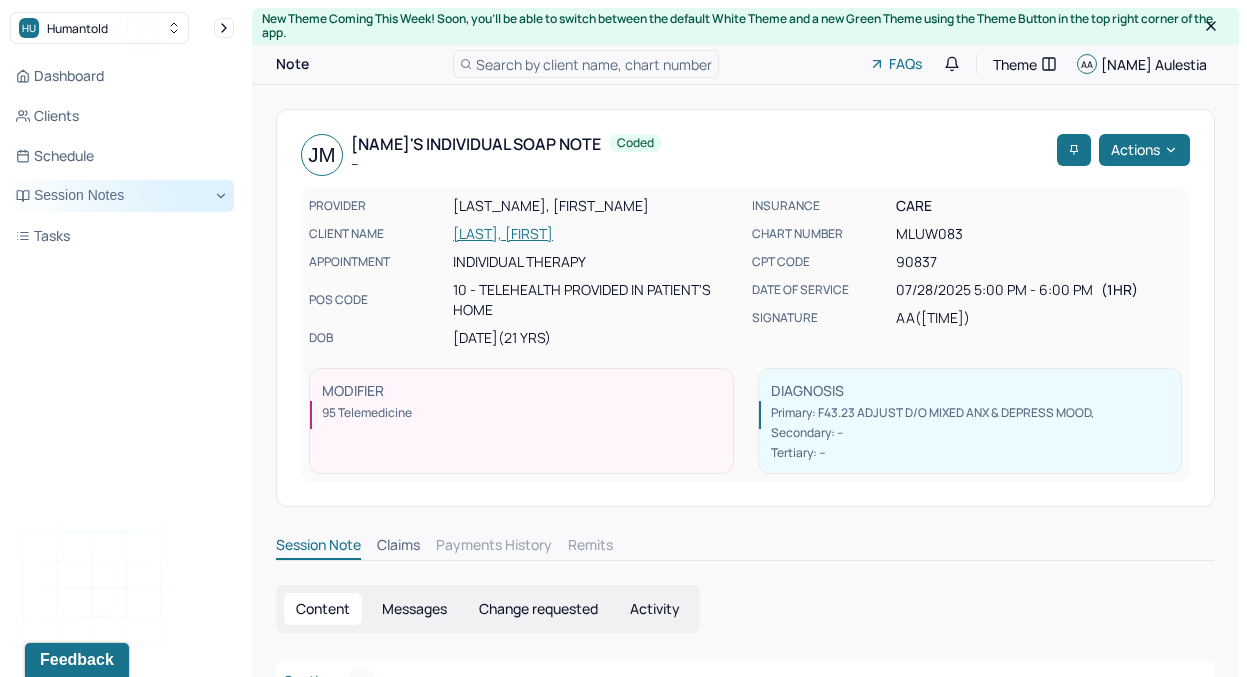 click on "Session Notes" at bounding box center [122, 196] 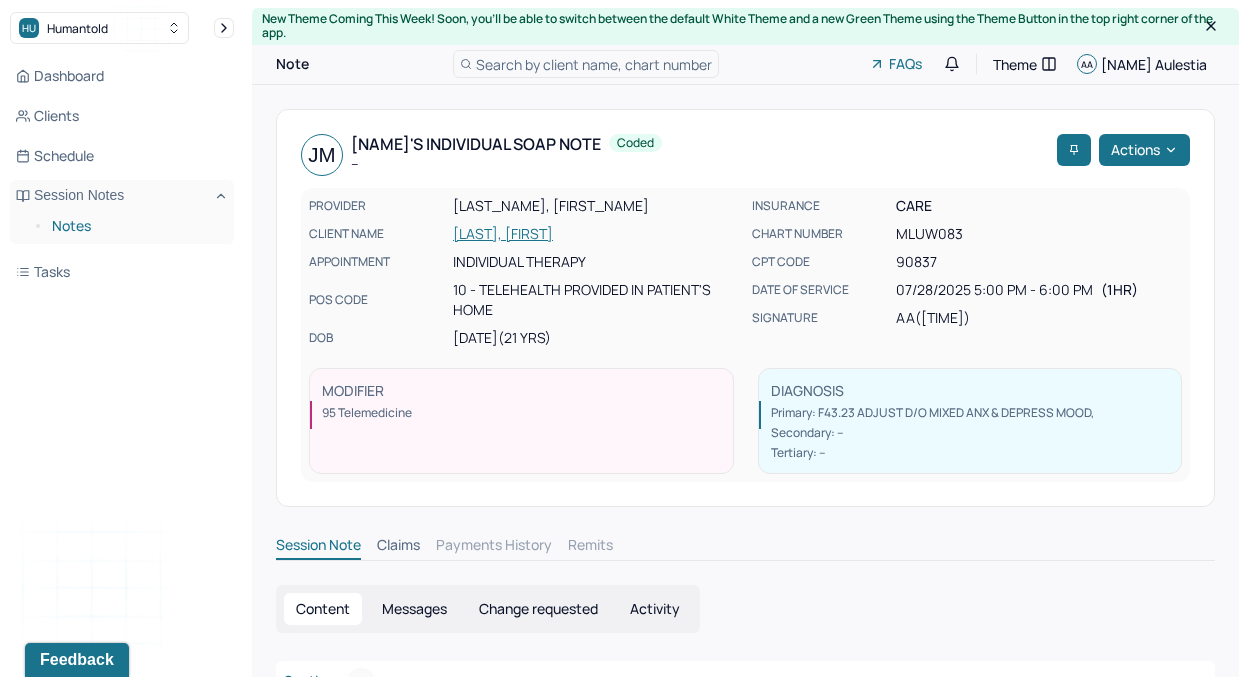 click on "Notes" at bounding box center [135, 226] 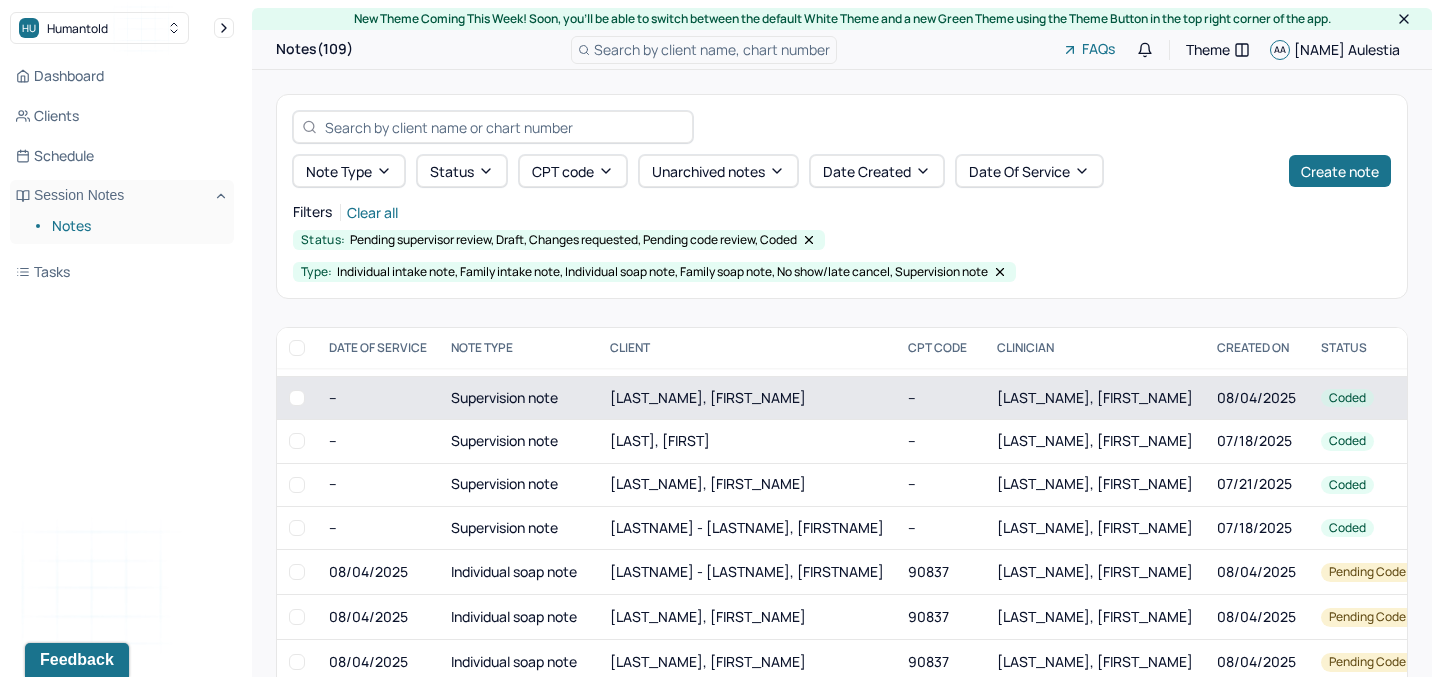 scroll, scrollTop: 0, scrollLeft: 0, axis: both 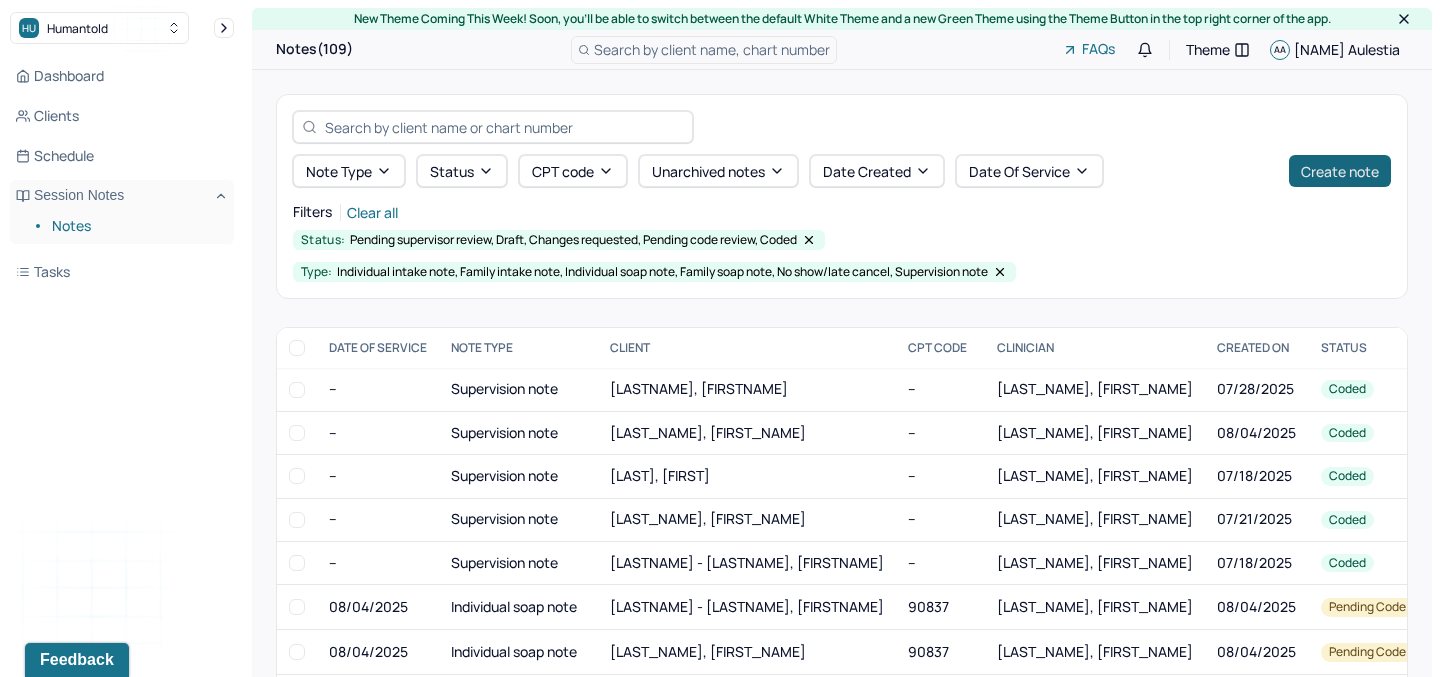 click on "Create note" at bounding box center [1340, 171] 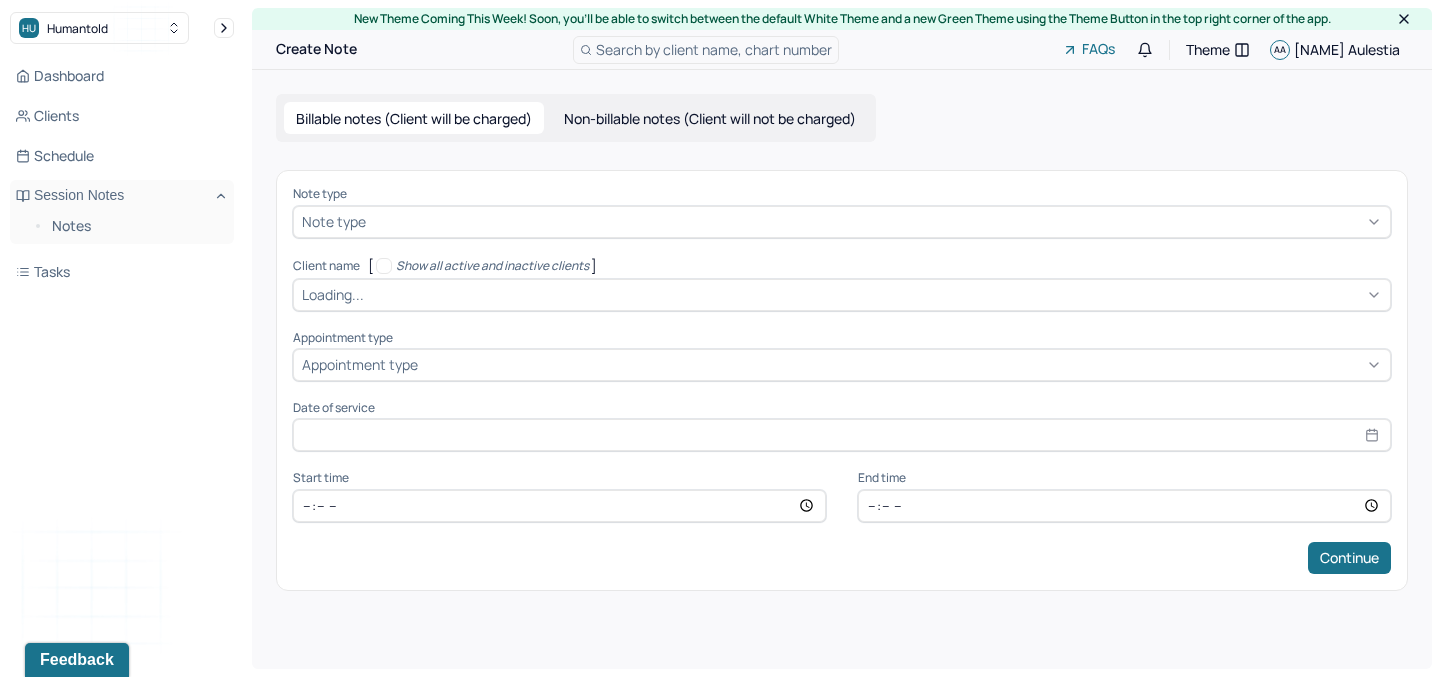 click on "Note type" at bounding box center (334, 221) 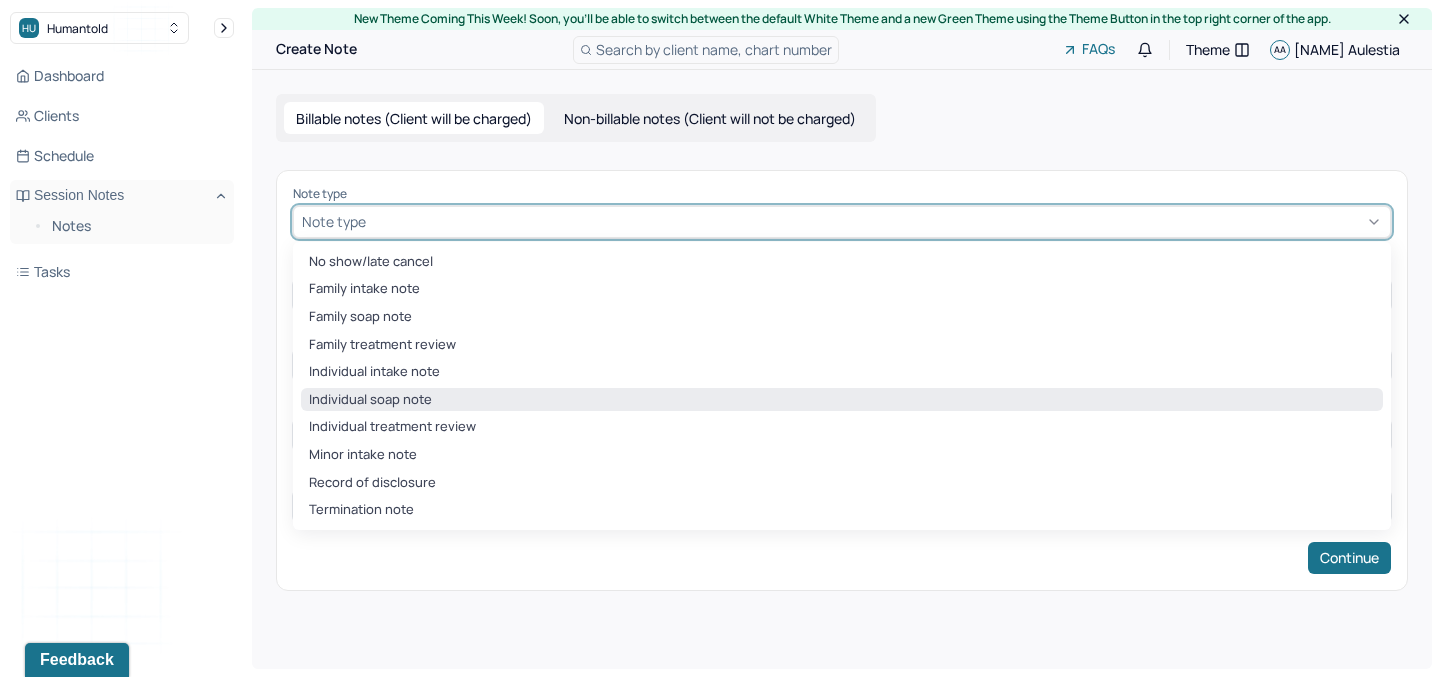 click on "Individual soap note" at bounding box center (842, 400) 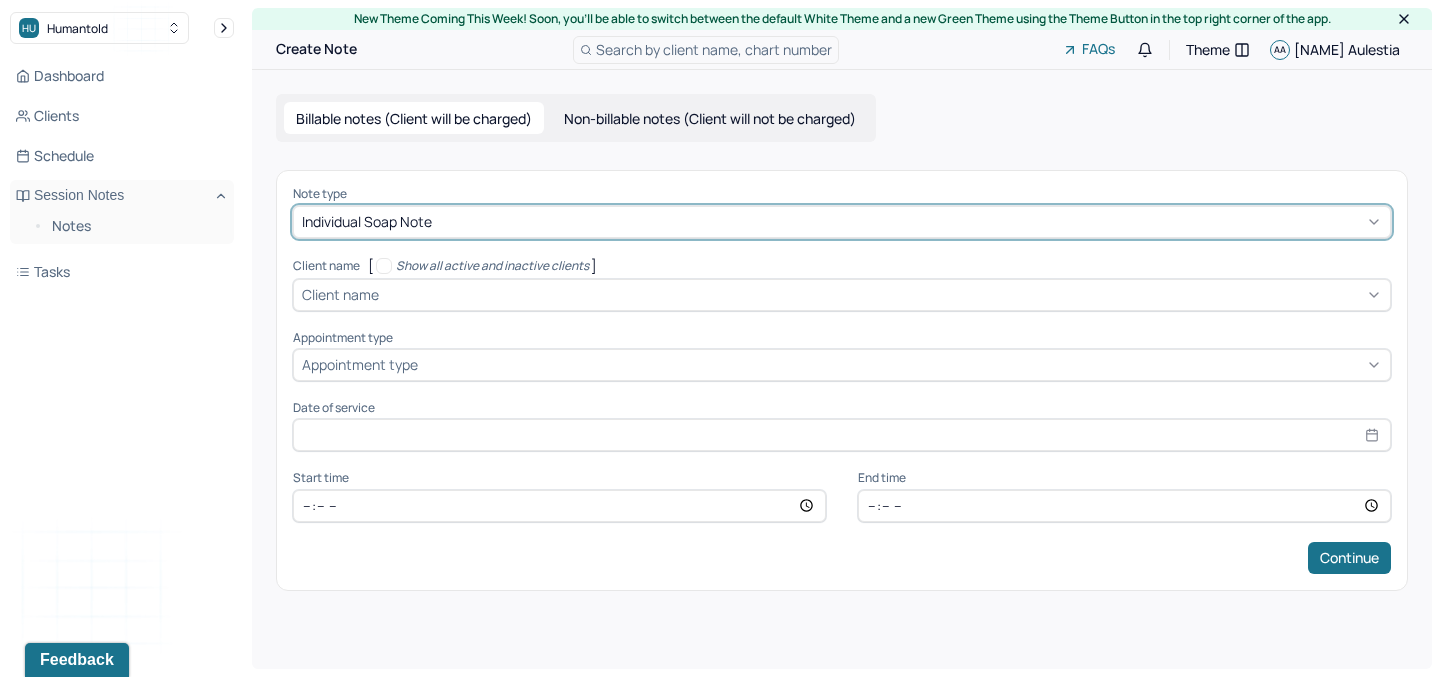 click on "Client name" at bounding box center [842, 295] 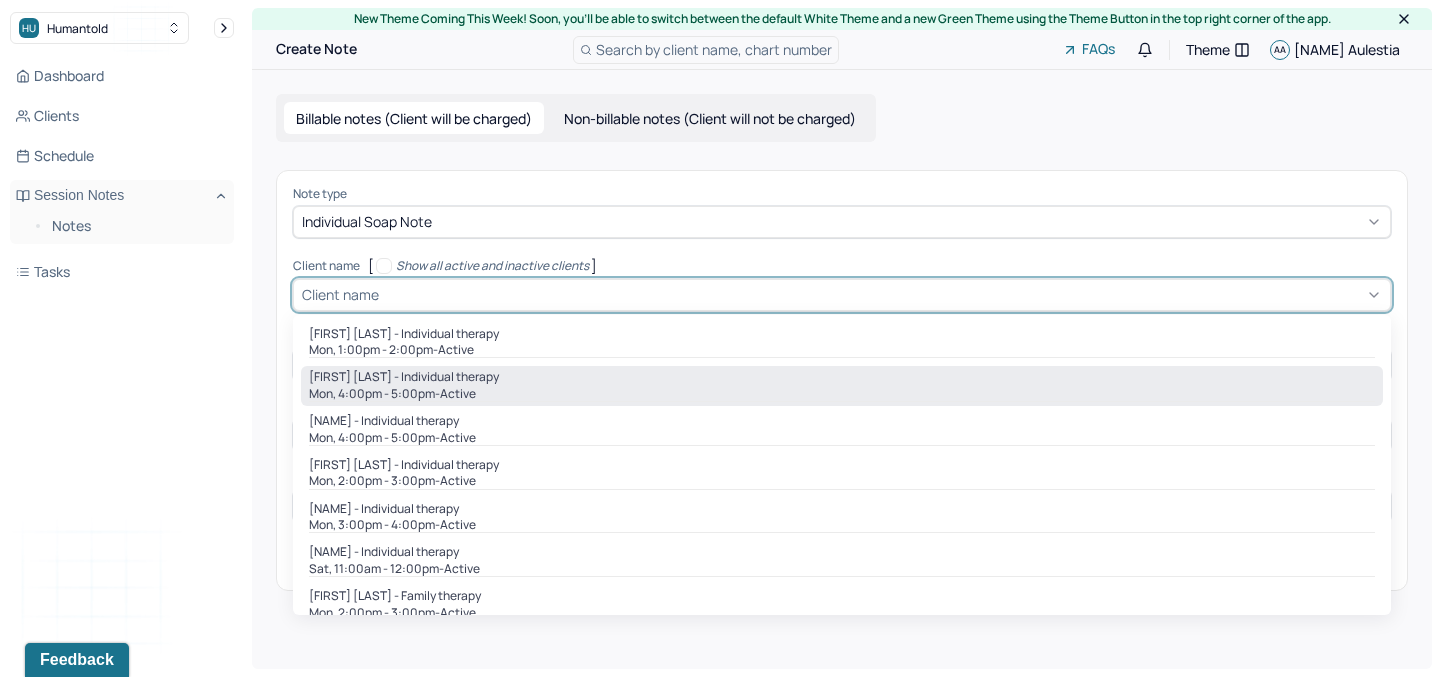 click on "[DAY], [TIME] -  active" at bounding box center [842, 394] 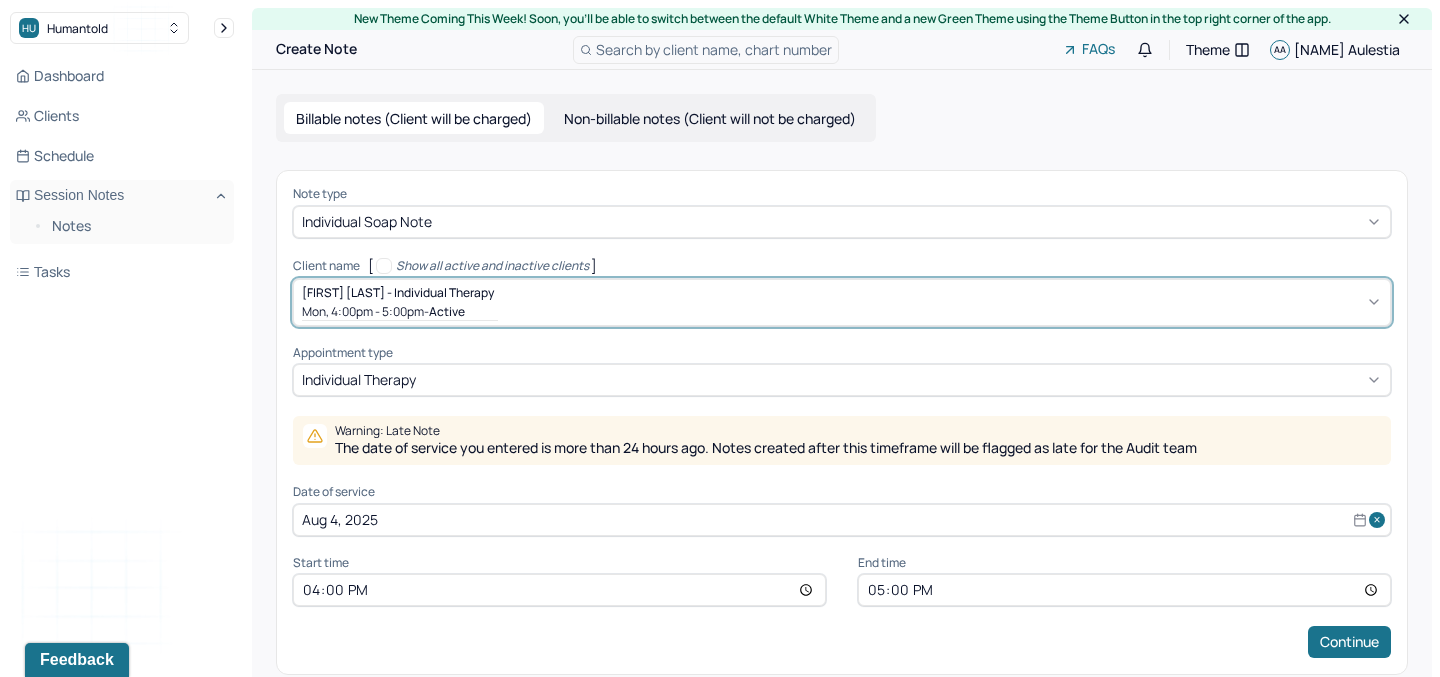 scroll, scrollTop: 27, scrollLeft: 0, axis: vertical 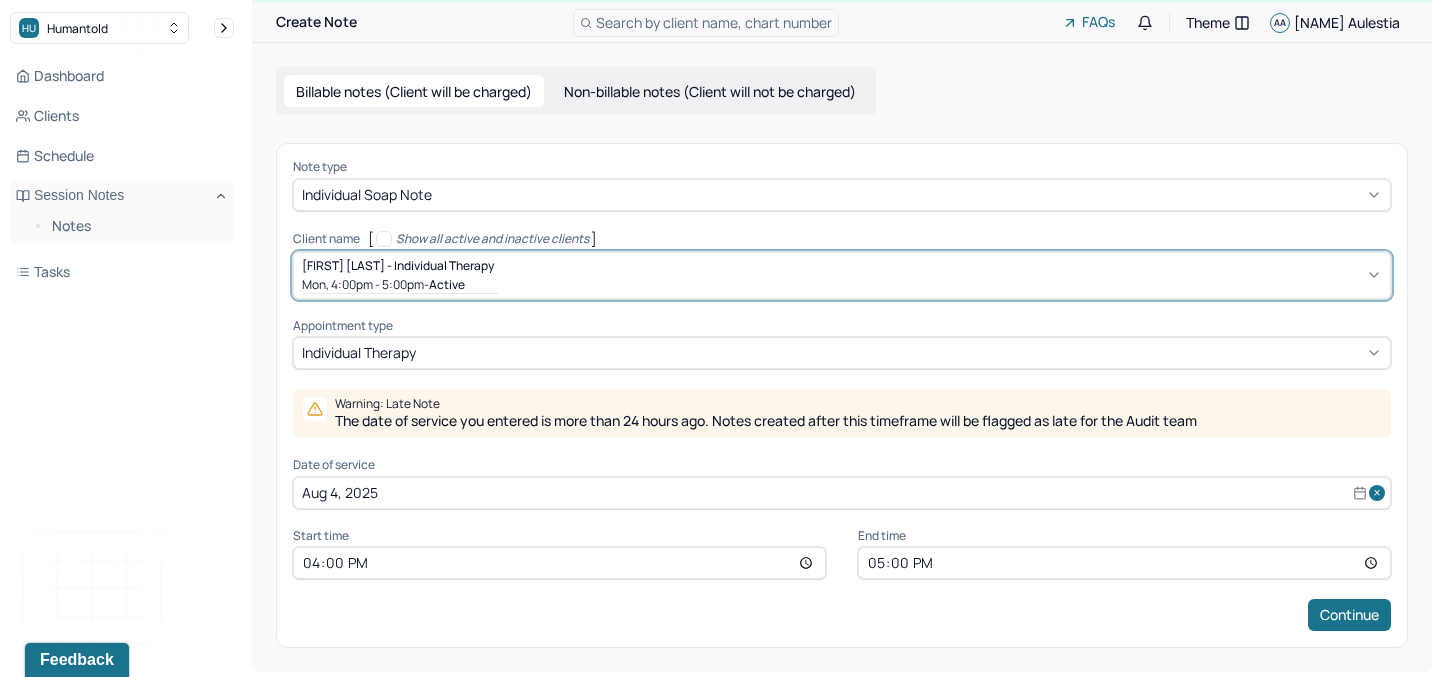 click on "Aug 4, 2025" at bounding box center [842, 493] 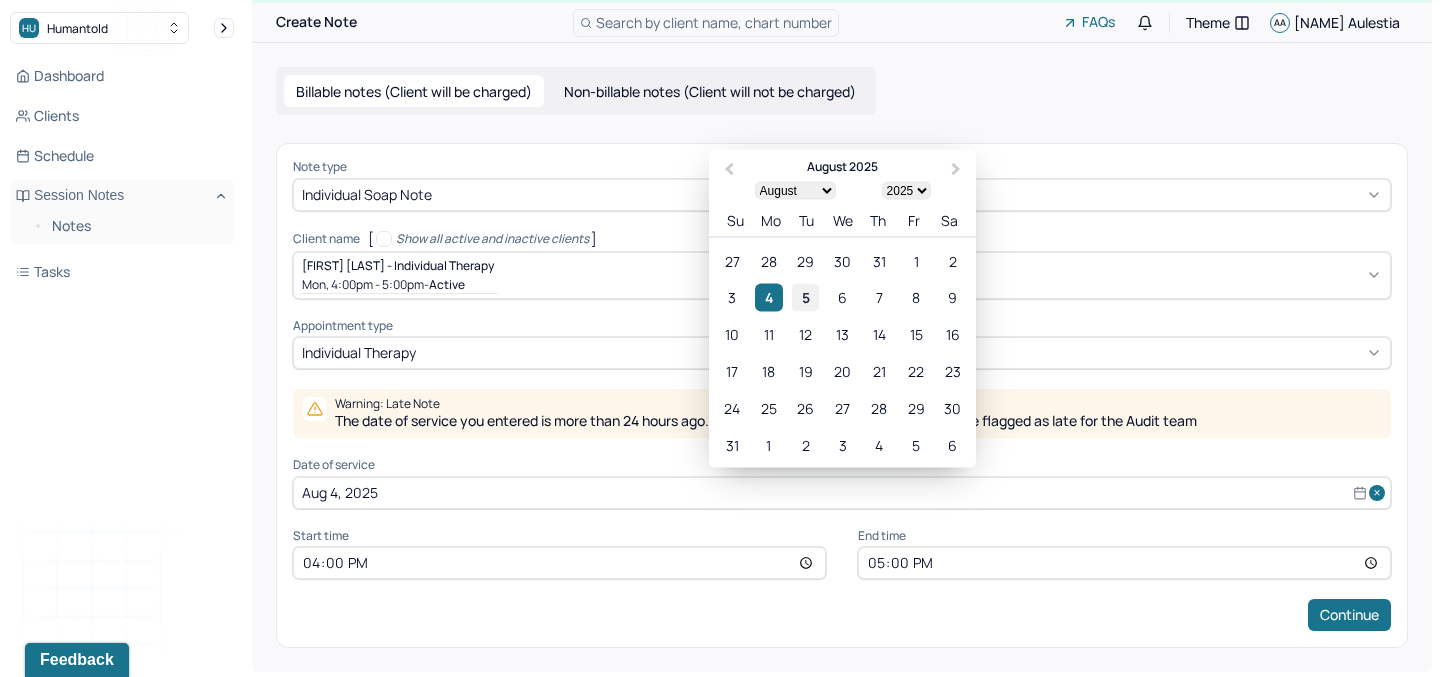 click on "5" at bounding box center (805, 297) 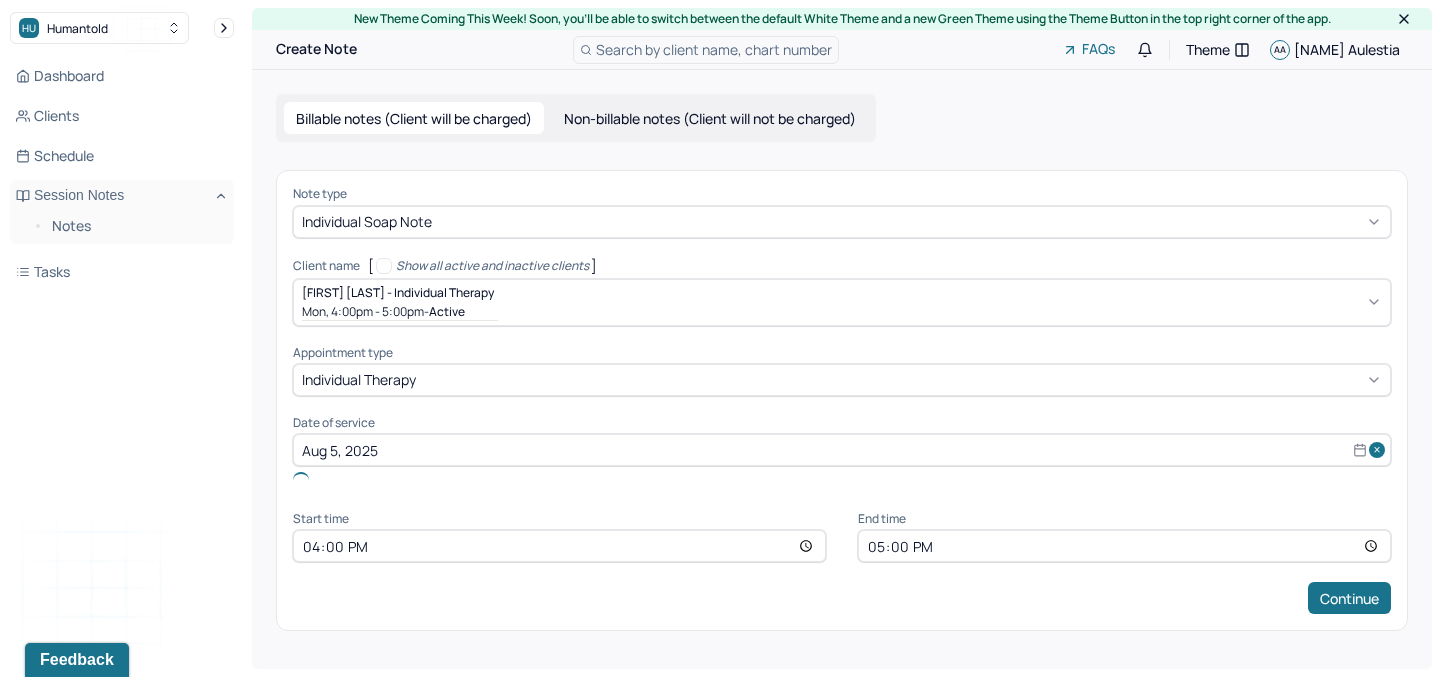 scroll, scrollTop: 0, scrollLeft: 0, axis: both 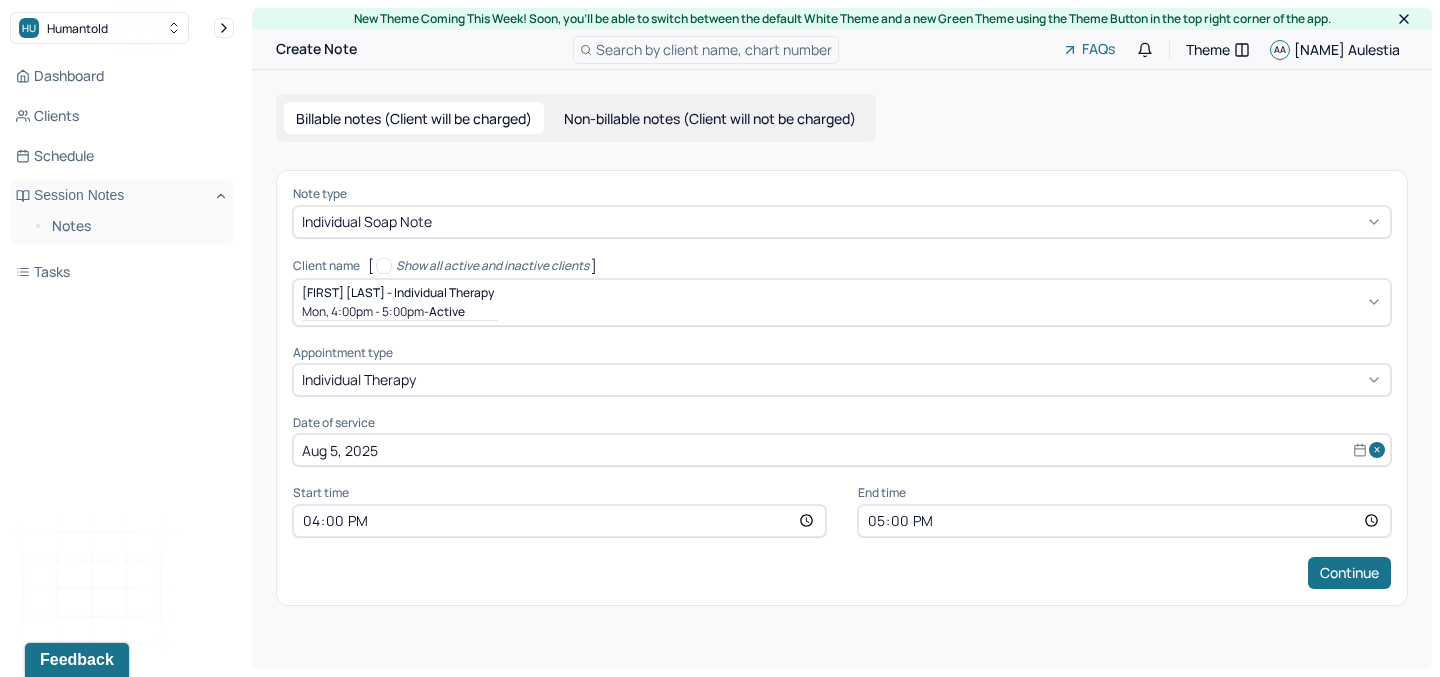 click on "16:00" at bounding box center [559, 521] 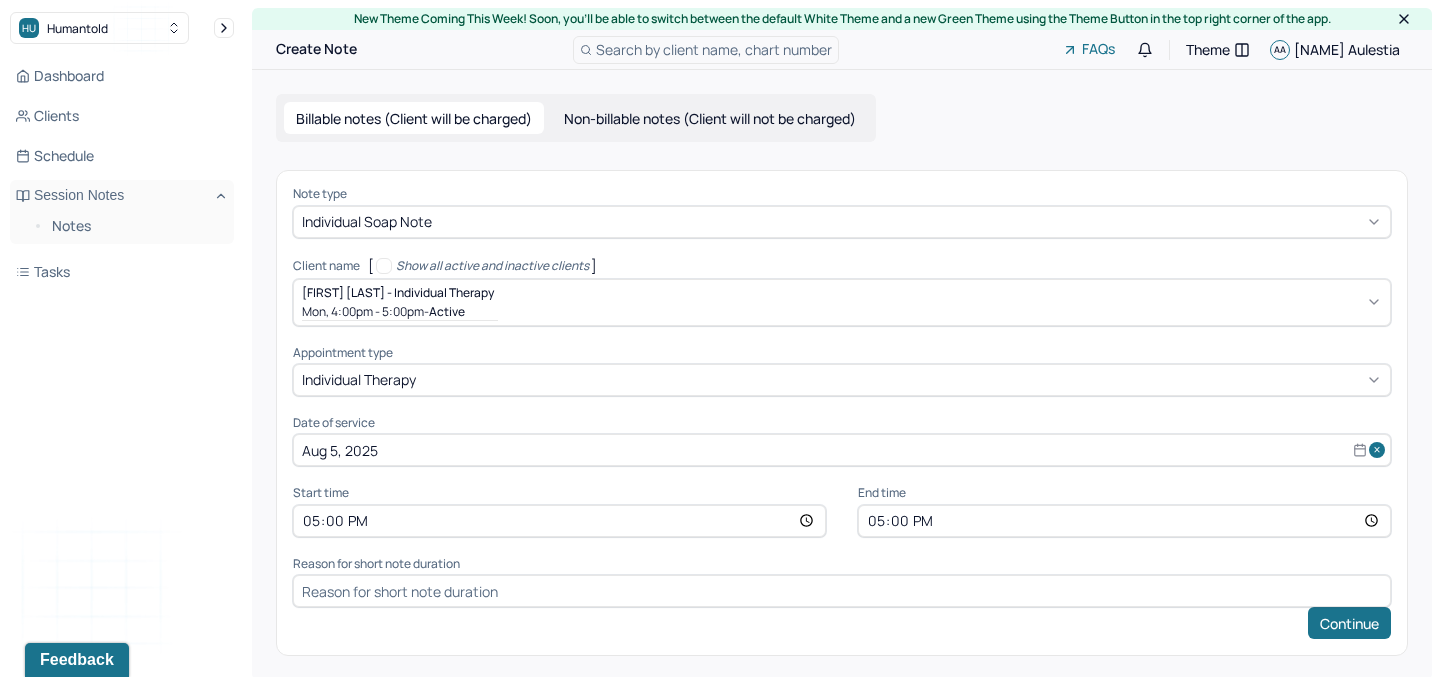 click on "17:00" at bounding box center (1124, 521) 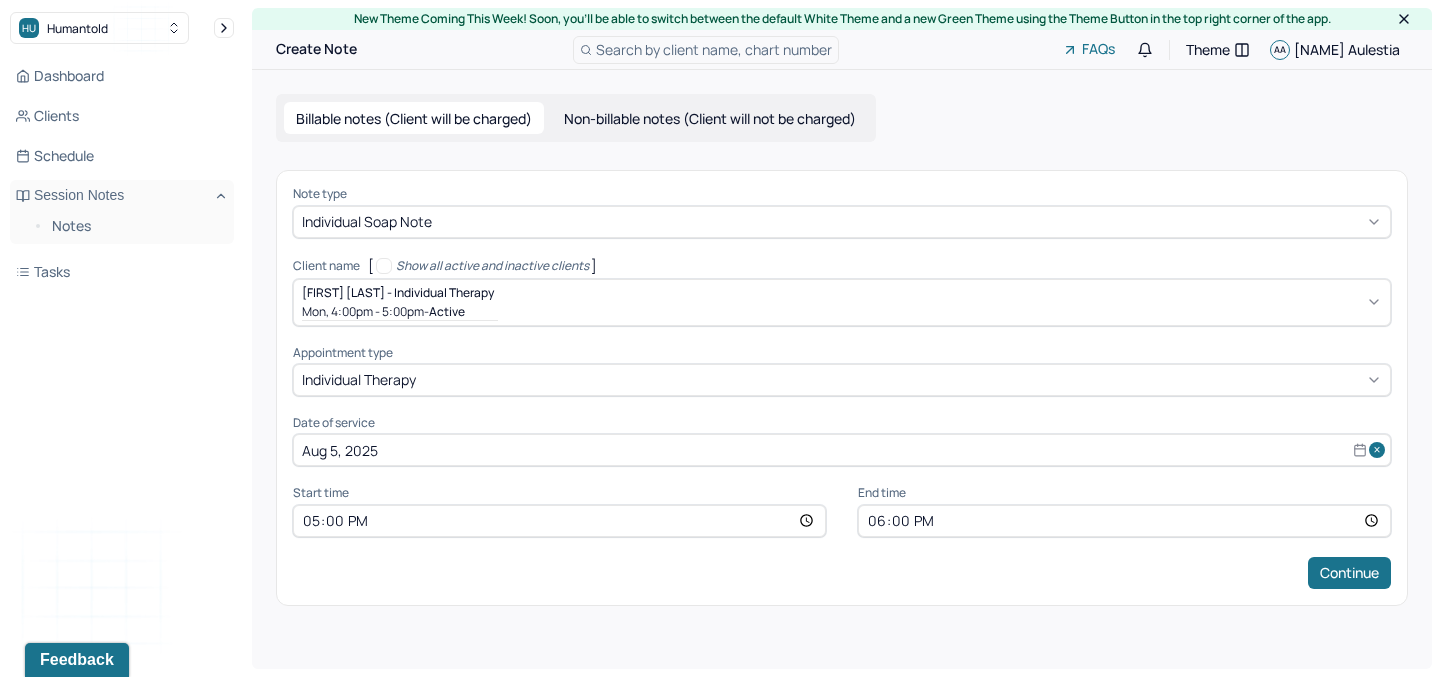 click on "Note type Individual soap note Client name [ Show all active and inactive clients ] [NAME] - Individual therapy [DAY], [TIME] -  active Supervisee name [NAME] Appointment type individual therapy Date of service [DATE] Start time [TIME] End time [TIME] Continue" at bounding box center [842, 387] 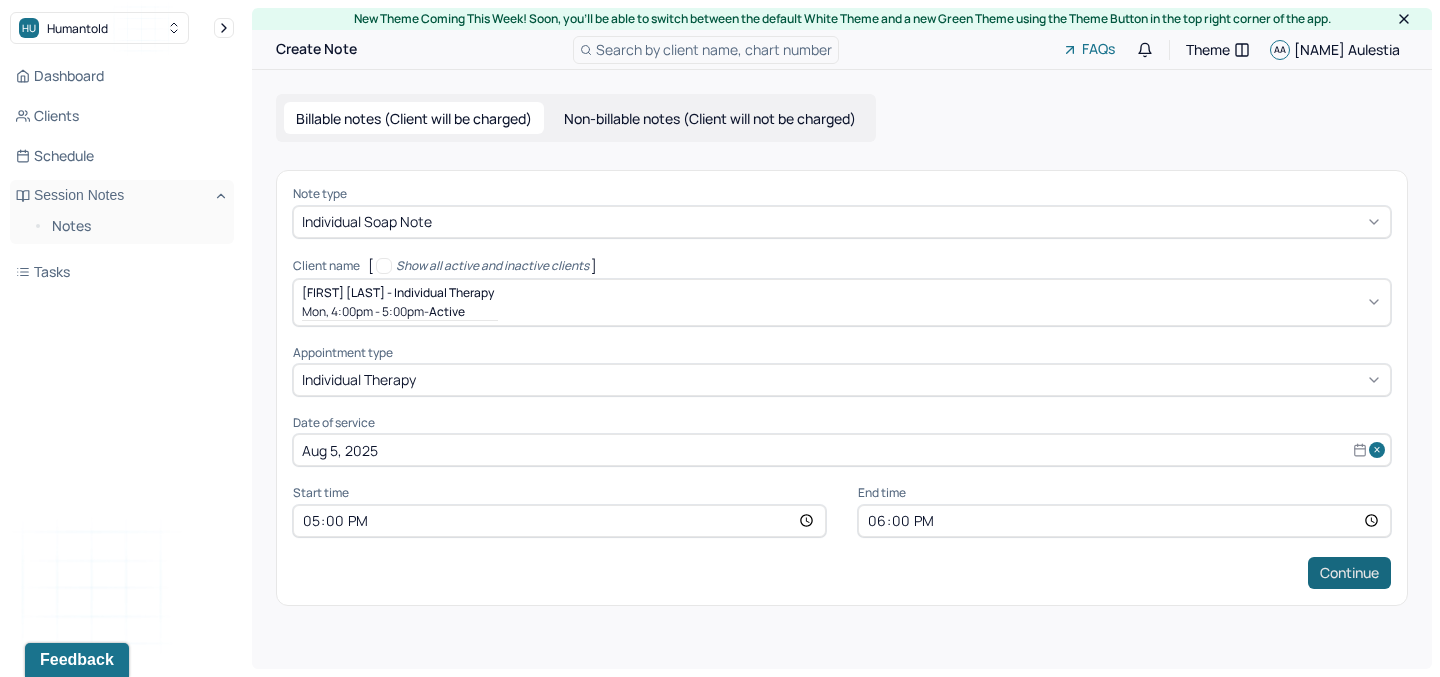 click on "Continue" at bounding box center (1349, 573) 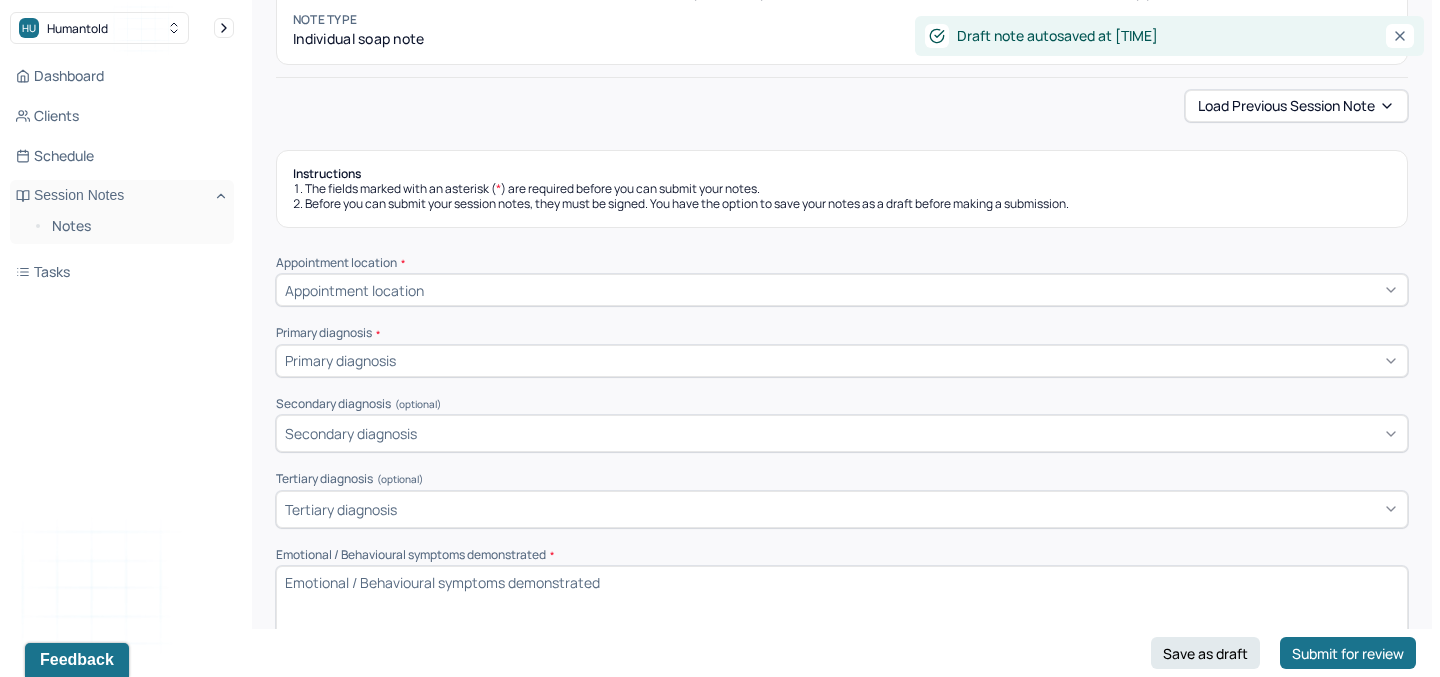 scroll, scrollTop: 224, scrollLeft: 0, axis: vertical 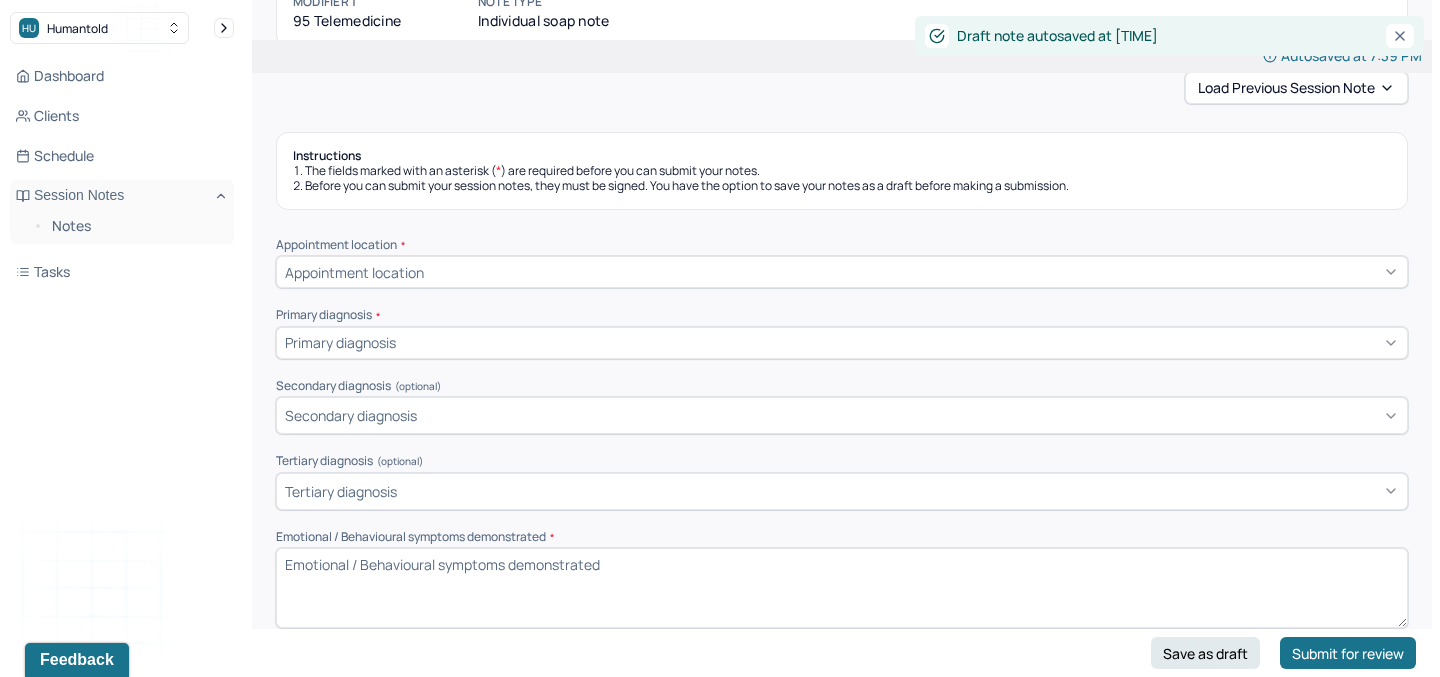 click on "Appointment location" at bounding box center [354, 272] 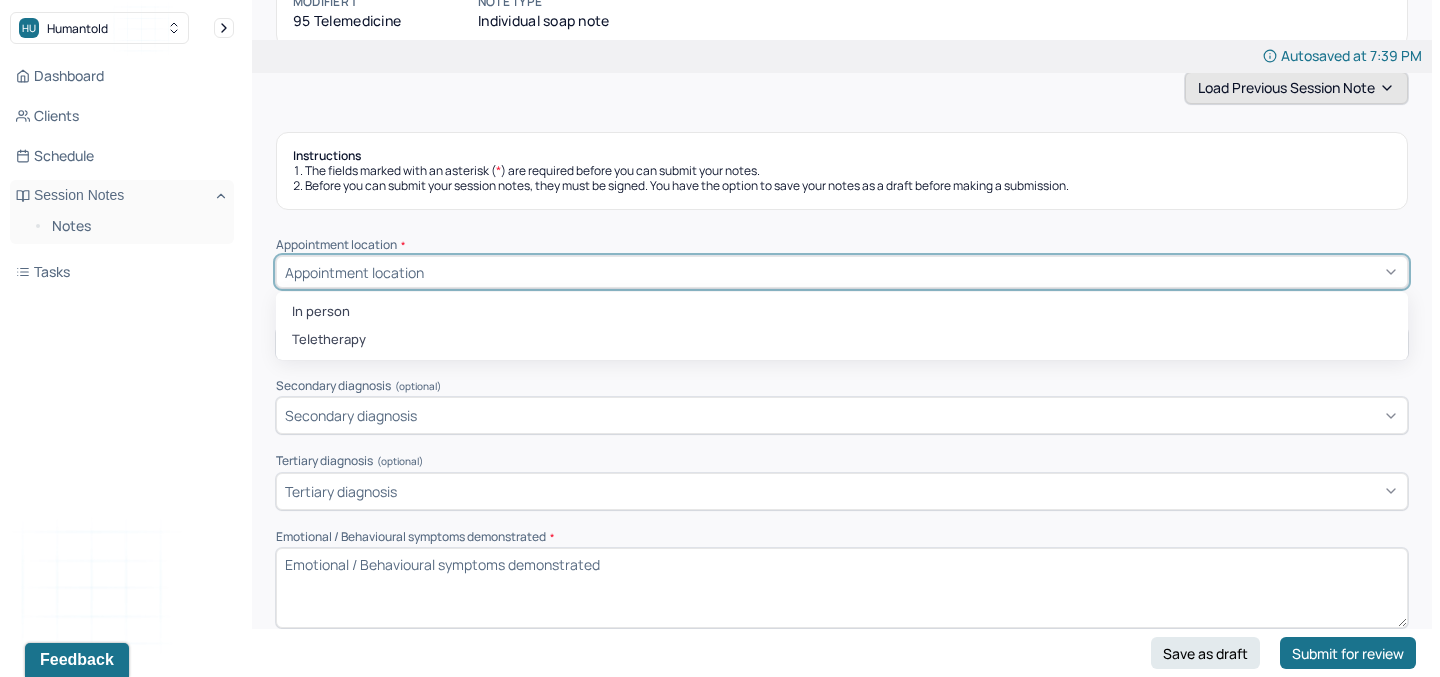 click on "Load previous session note" at bounding box center [1296, 88] 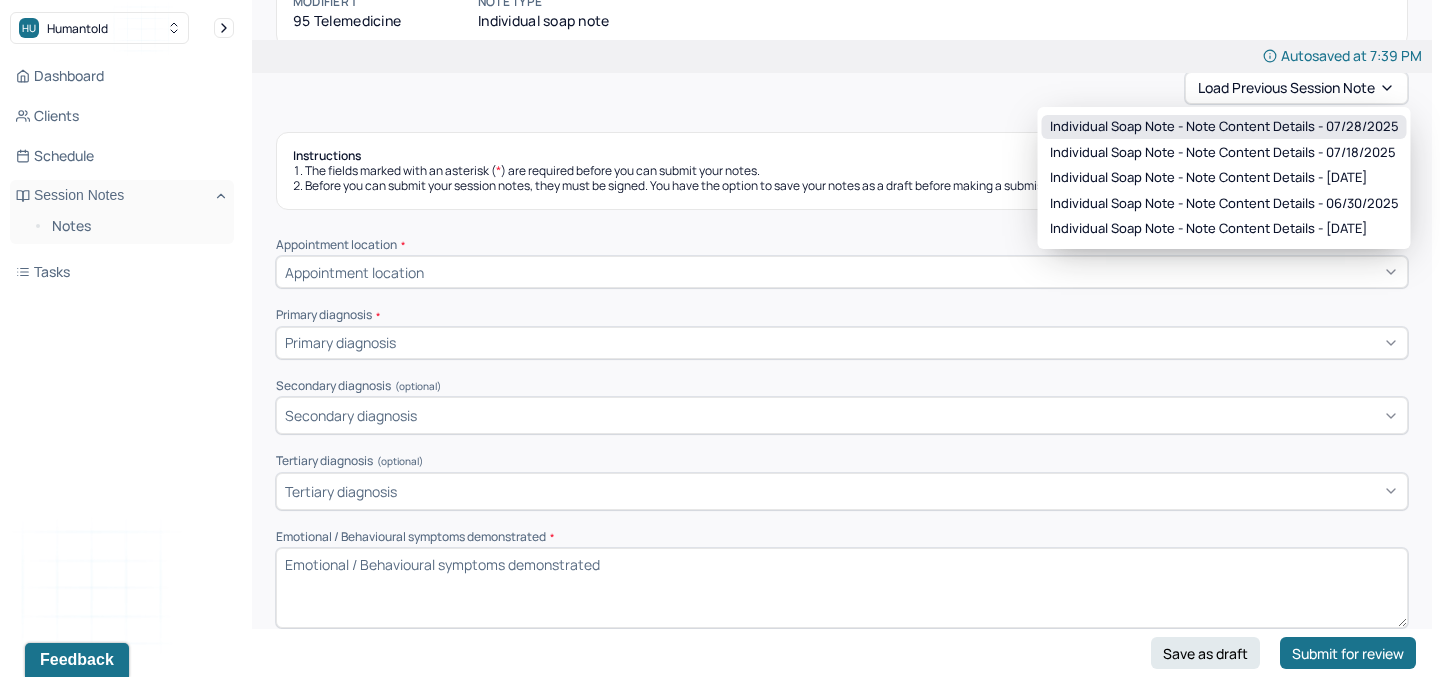 click on "Individual soap note   - Note content Details -   07/28/2025" at bounding box center (1224, 127) 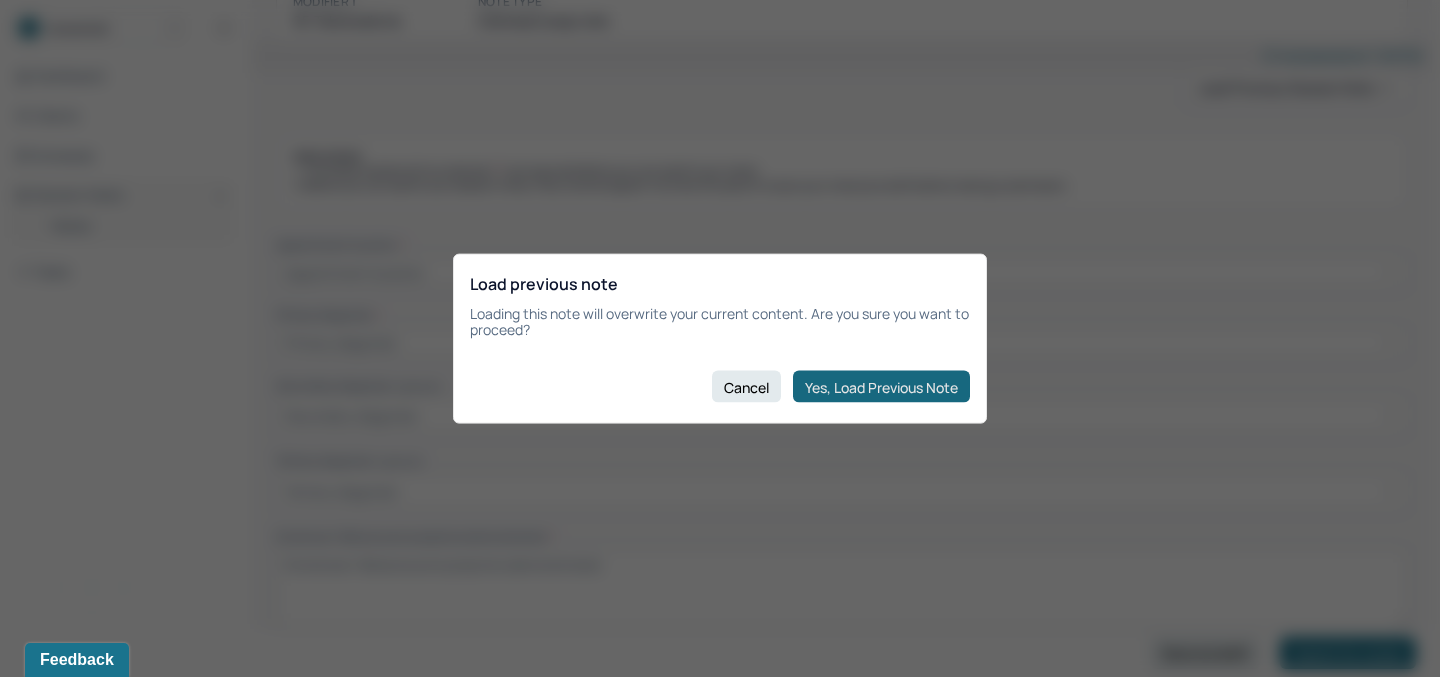 click on "Yes, Load Previous Note" at bounding box center (881, 387) 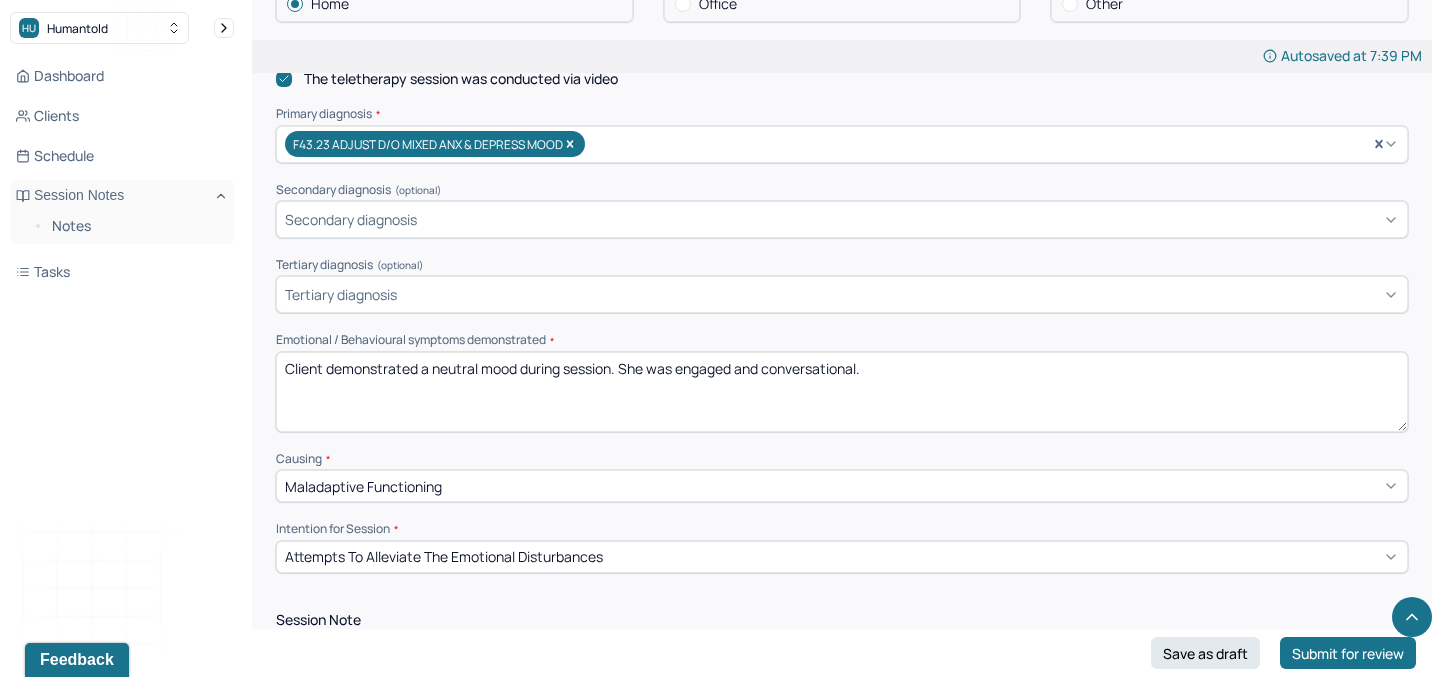 scroll, scrollTop: 643, scrollLeft: 0, axis: vertical 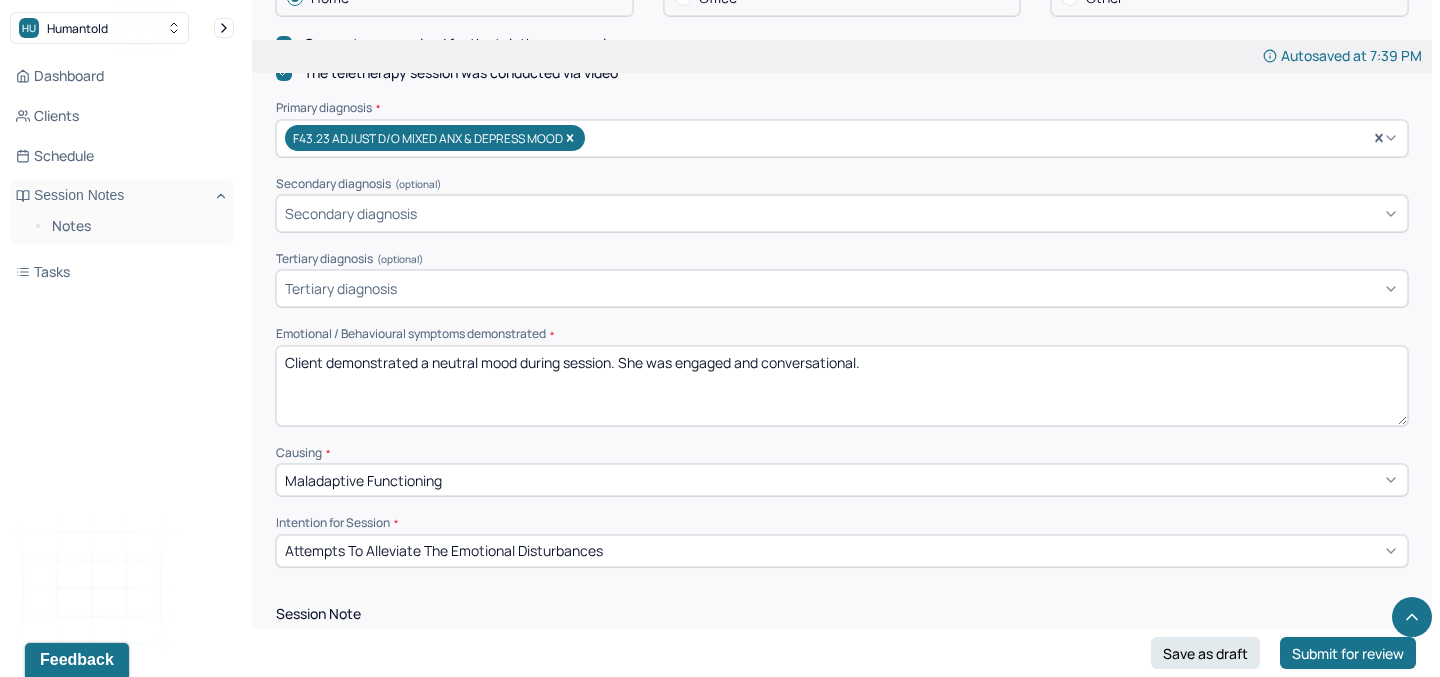 click on "Client demonstrated a neutral mood during session. She was engaged and conversational." at bounding box center (842, 386) 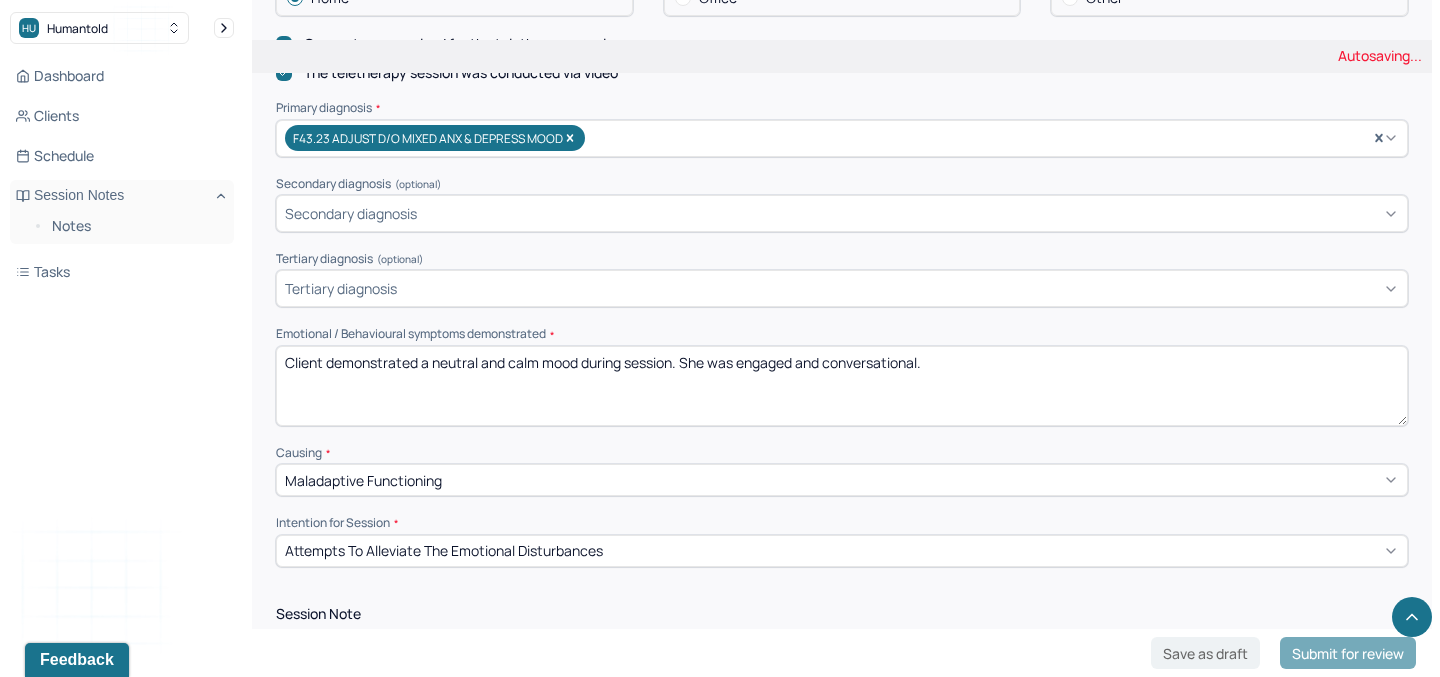 click on "Client demonstrated a neutral mood during session. She was engaged and conversational." at bounding box center [842, 386] 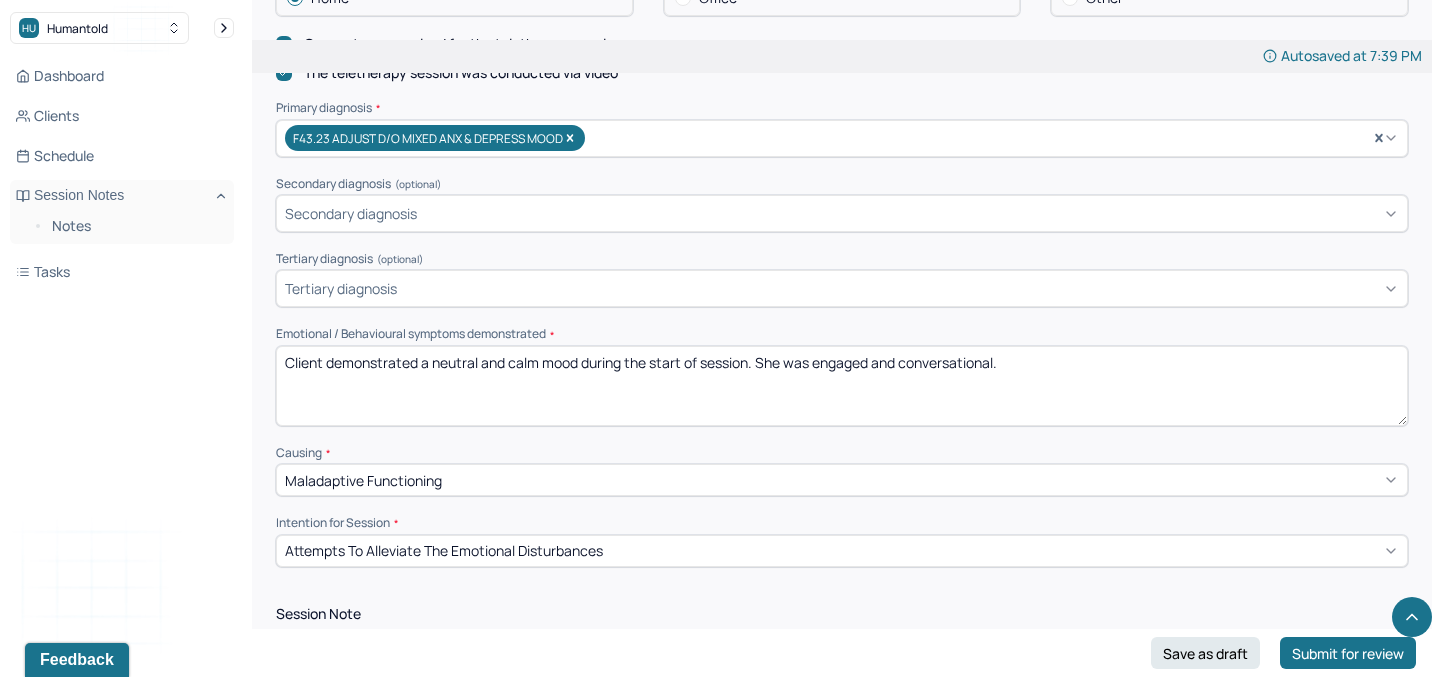 click on "Client demonstrated a neutral and calm mood during session. She was engaged and conversational." at bounding box center (842, 386) 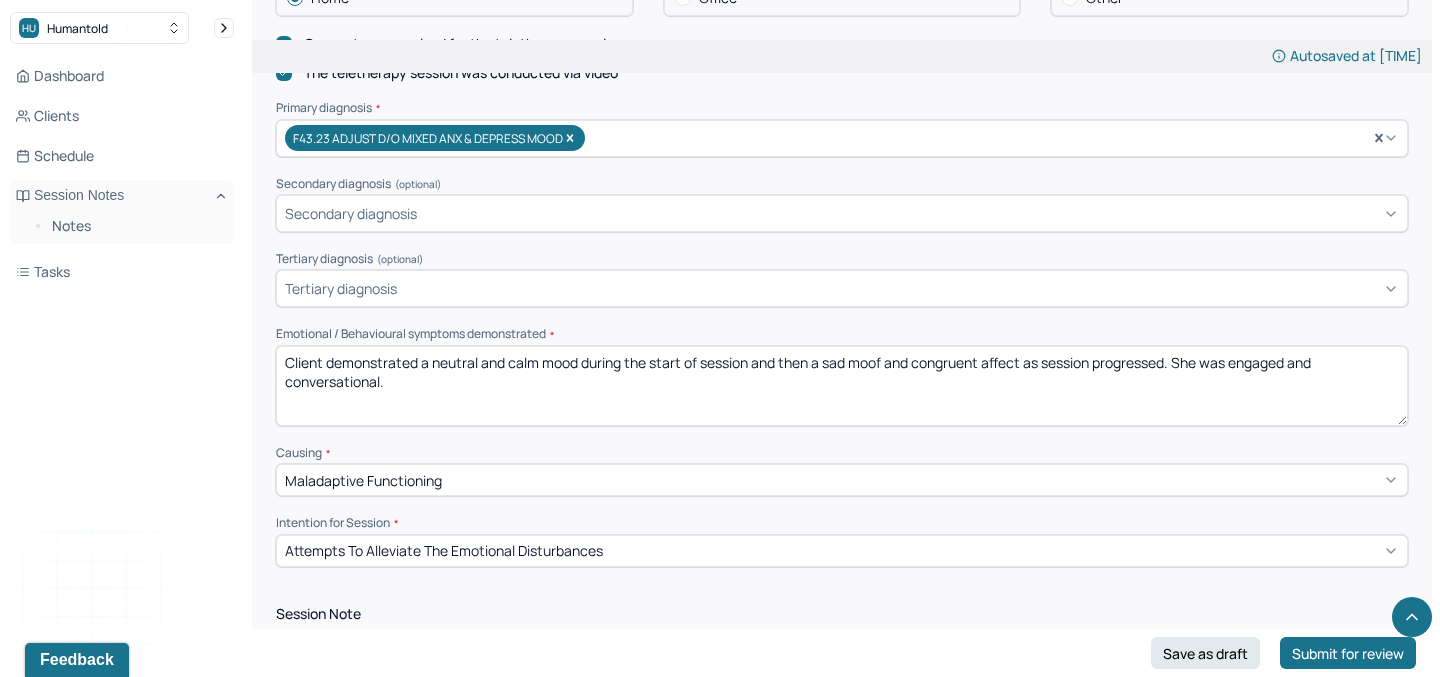 drag, startPoint x: 1174, startPoint y: 357, endPoint x: 1198, endPoint y: 374, distance: 29.410883 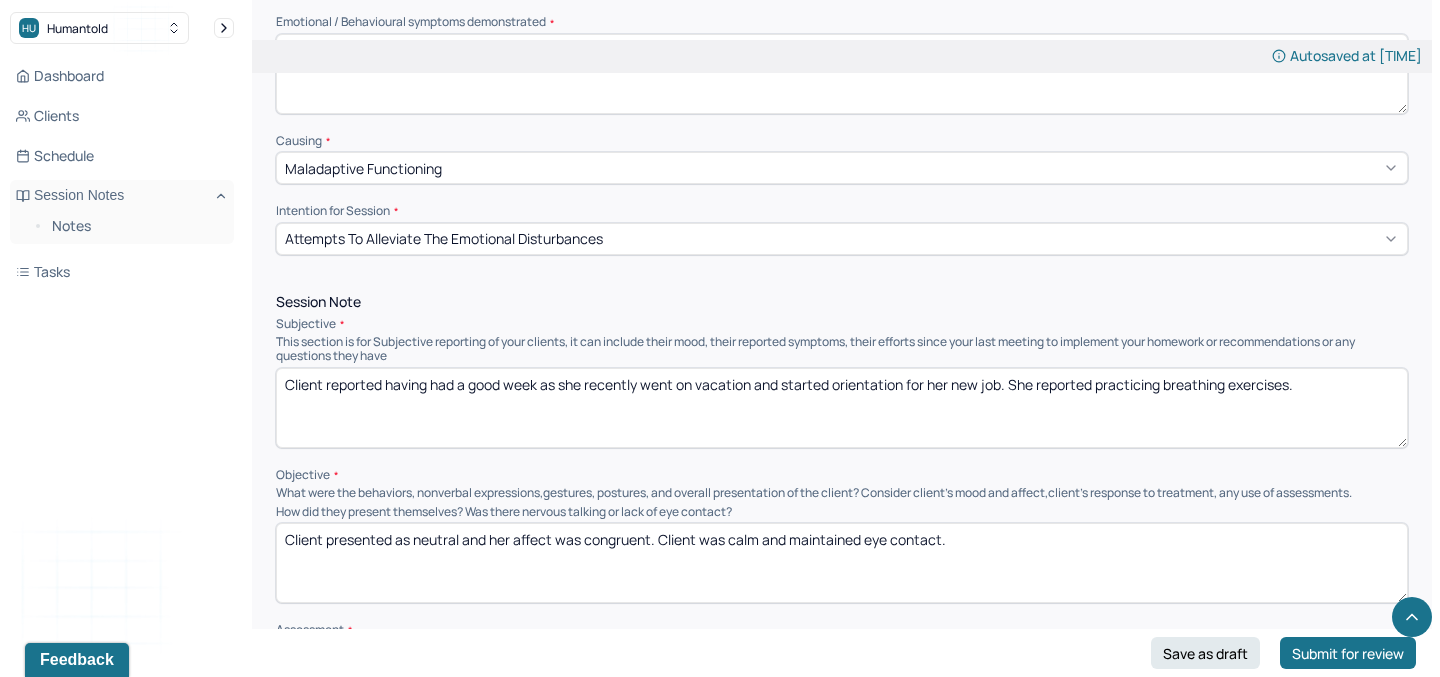 scroll, scrollTop: 1005, scrollLeft: 0, axis: vertical 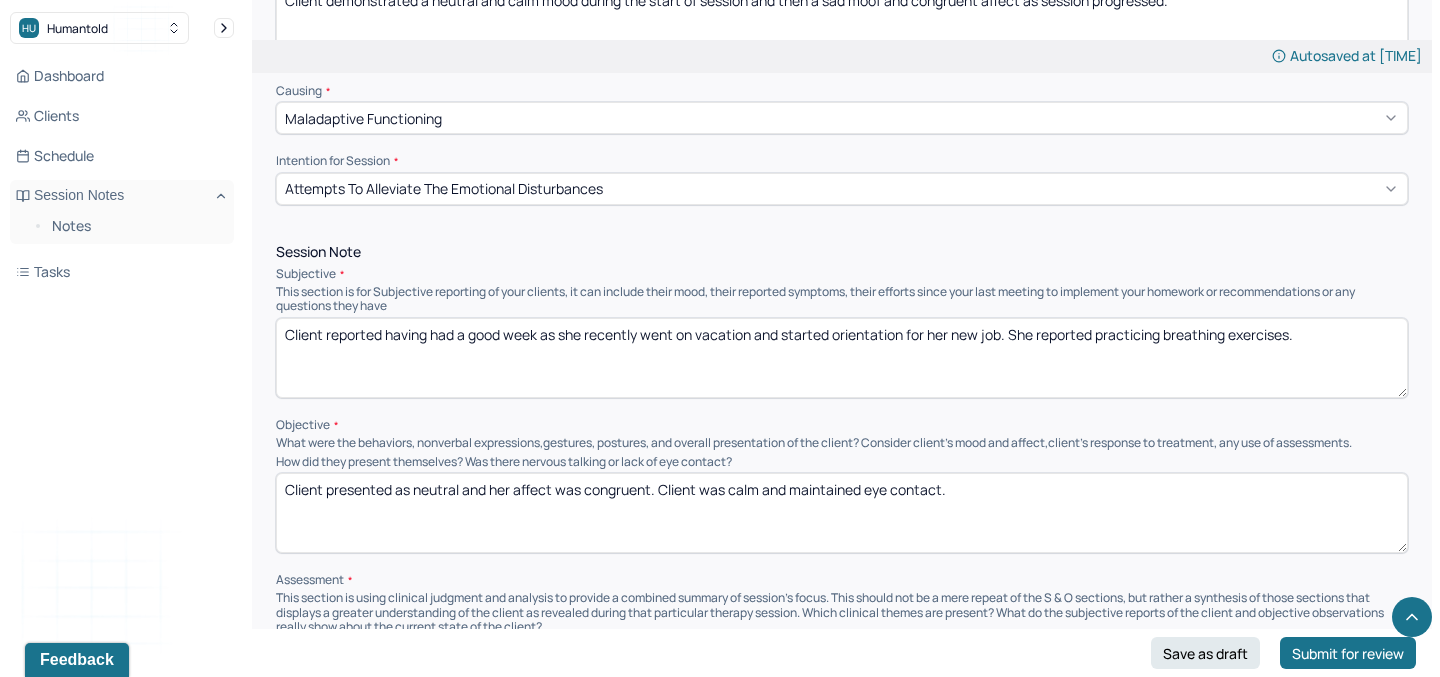 type on "Client demonstrated a neutral and calm mood during the start of session and then a sad moof and congruent affect as session progressed." 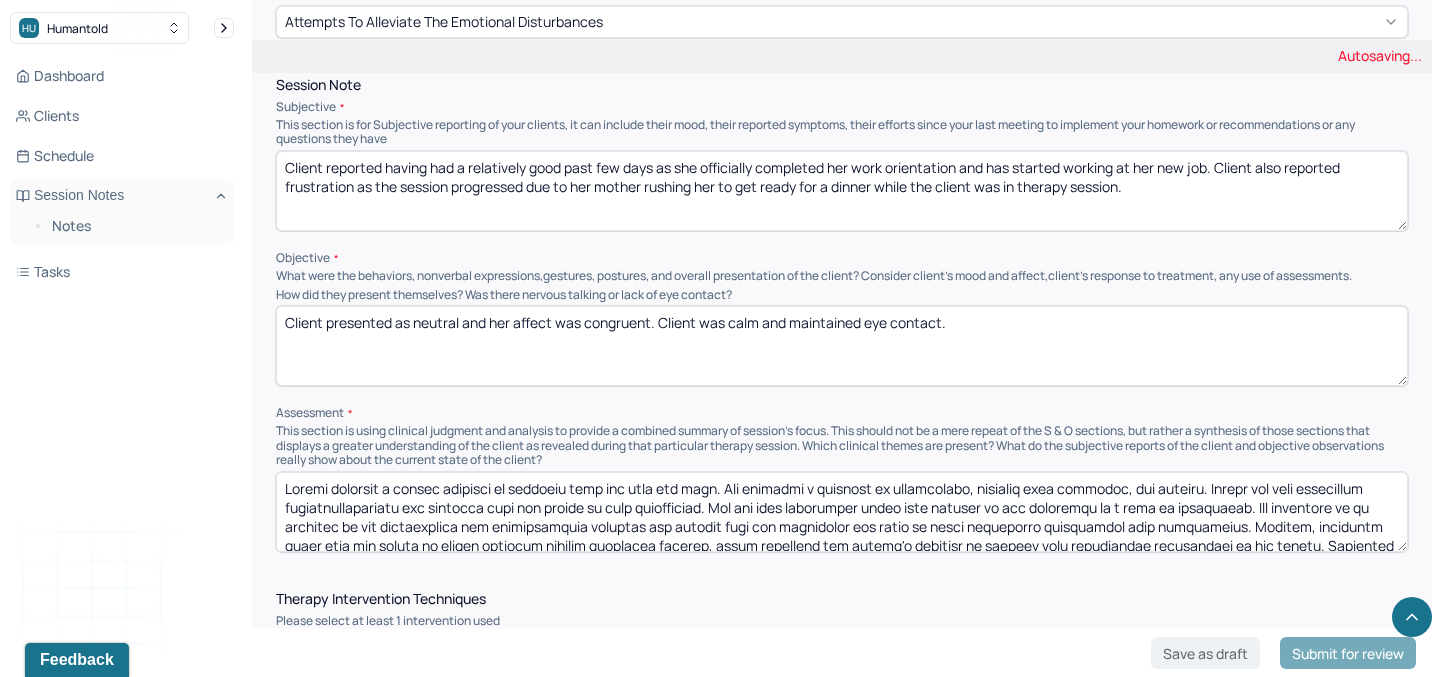 scroll, scrollTop: 1174, scrollLeft: 0, axis: vertical 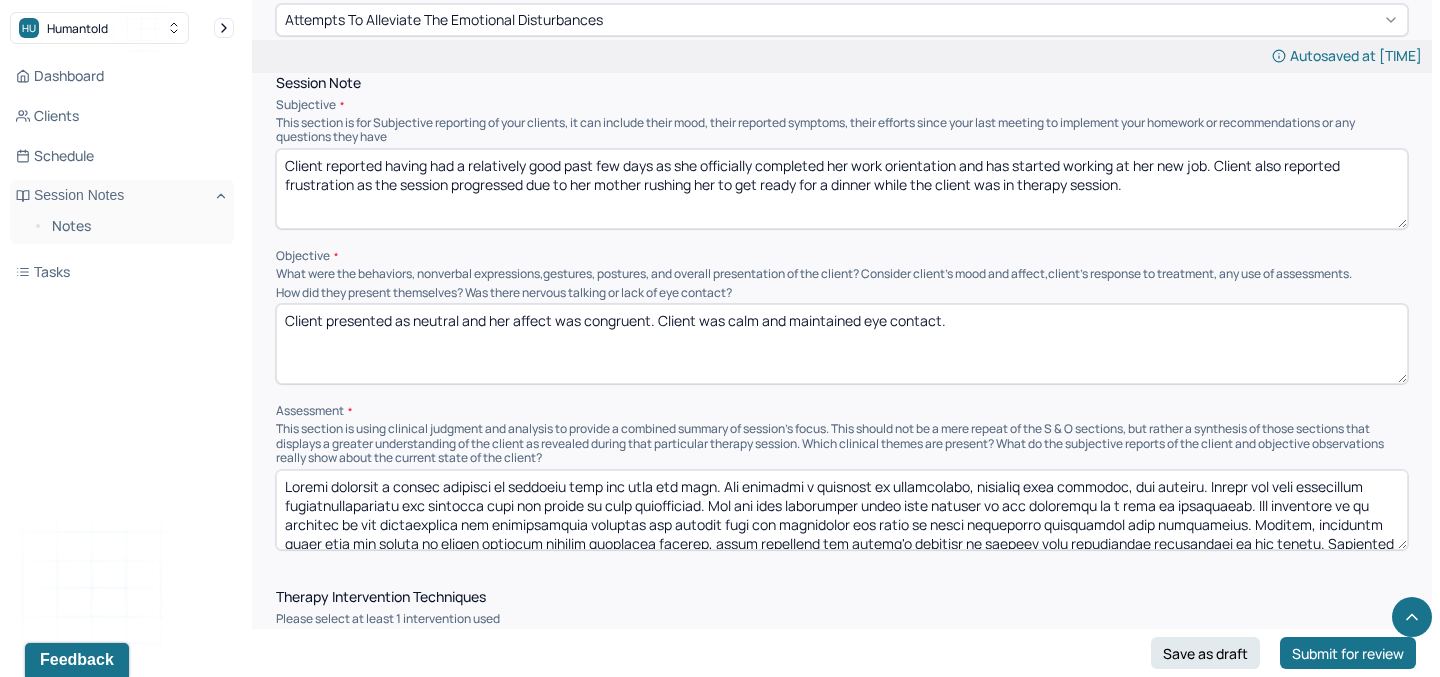 type on "Client reported having had a relatively good past few days as she officially completed her work orientation and has started working at her new job. Client also reported frustration as the session progressed due to her mother rushing her to get ready for a dinner while the client was in therapy session." 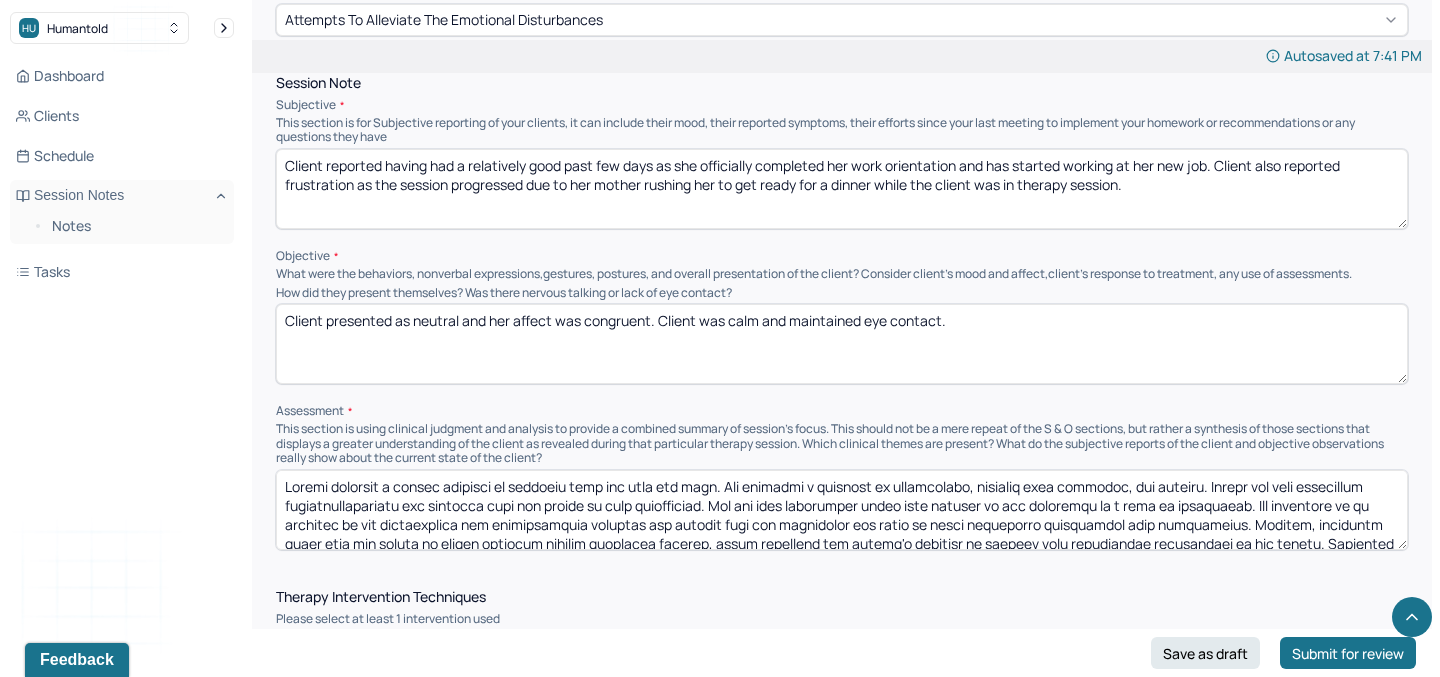 click on "Client presented as neutral and her affect was congruent. Client was calm and maintained eye contact." at bounding box center [842, 344] 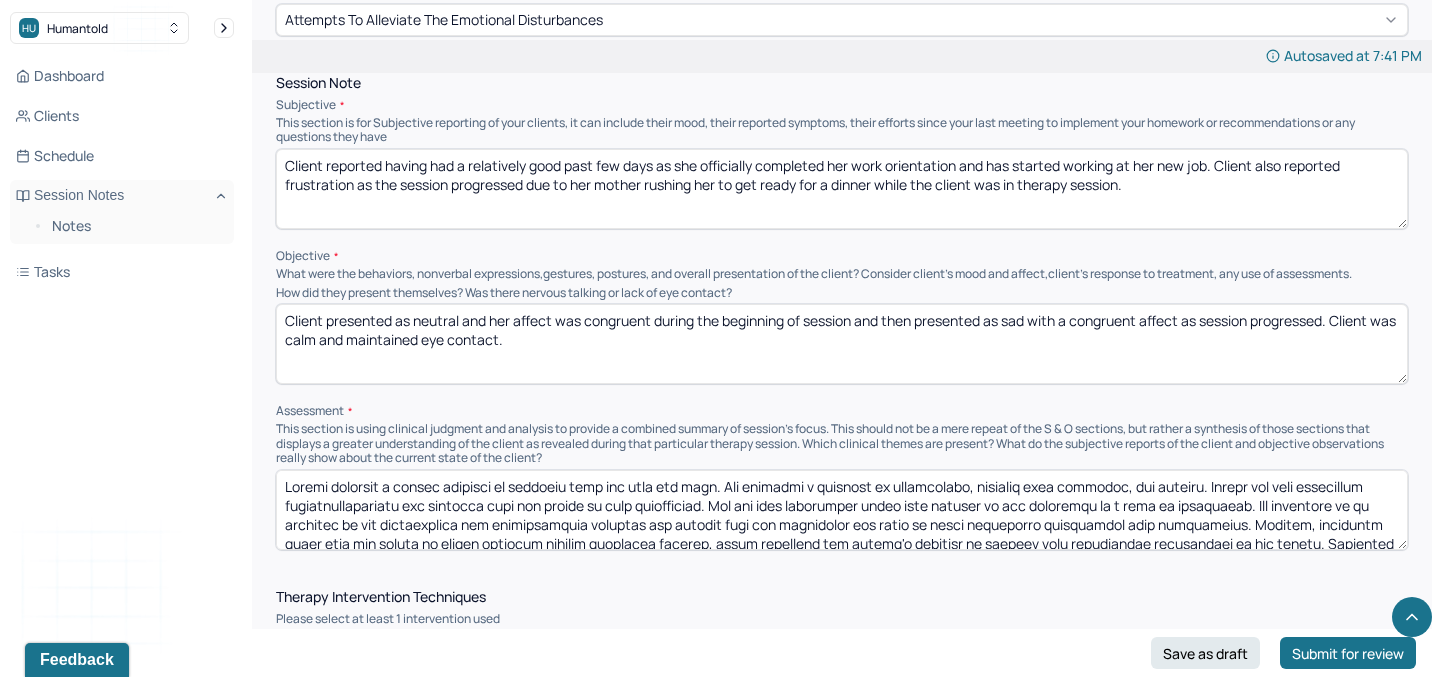 drag, startPoint x: 372, startPoint y: 334, endPoint x: 287, endPoint y: 339, distance: 85.146935 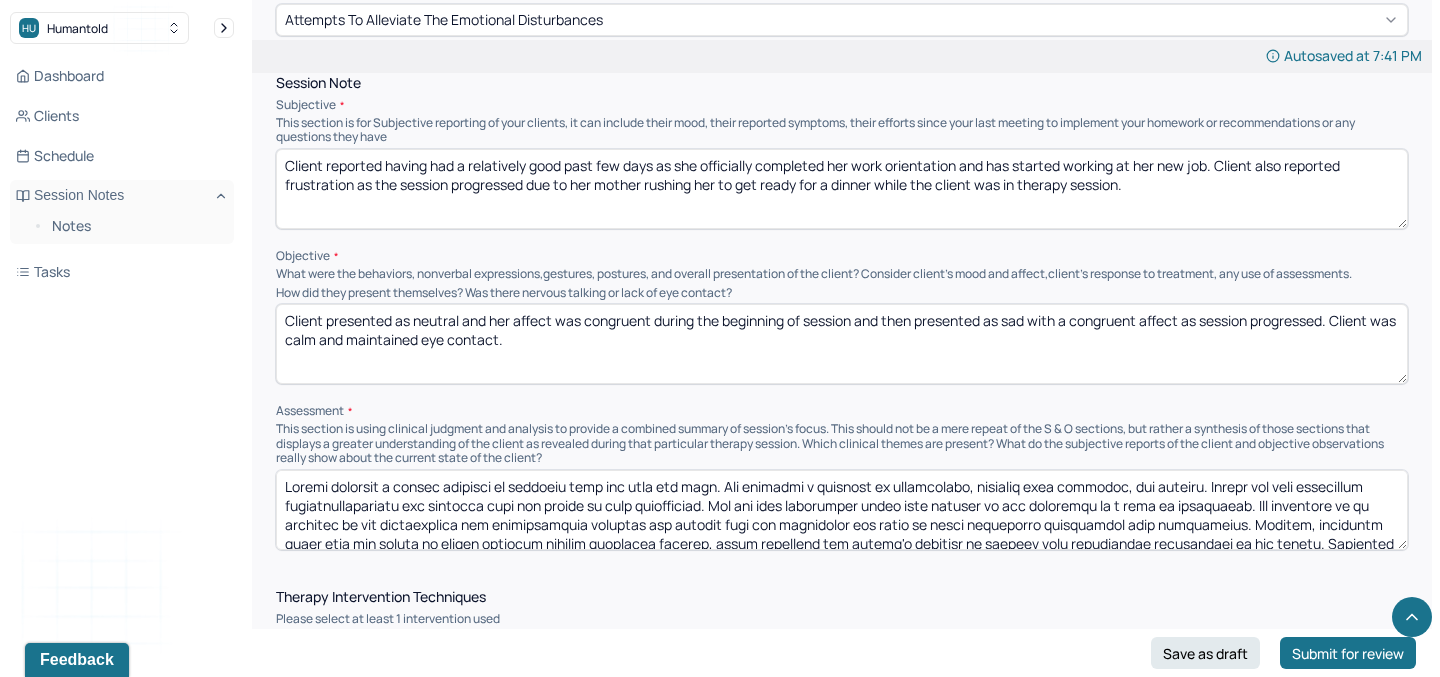 click on "Client presented as neutral and her affect was congruent during the beginning of session and then presented as sad with a congruent affect as session progressed. Client was calm and maintained eye contact." at bounding box center (842, 344) 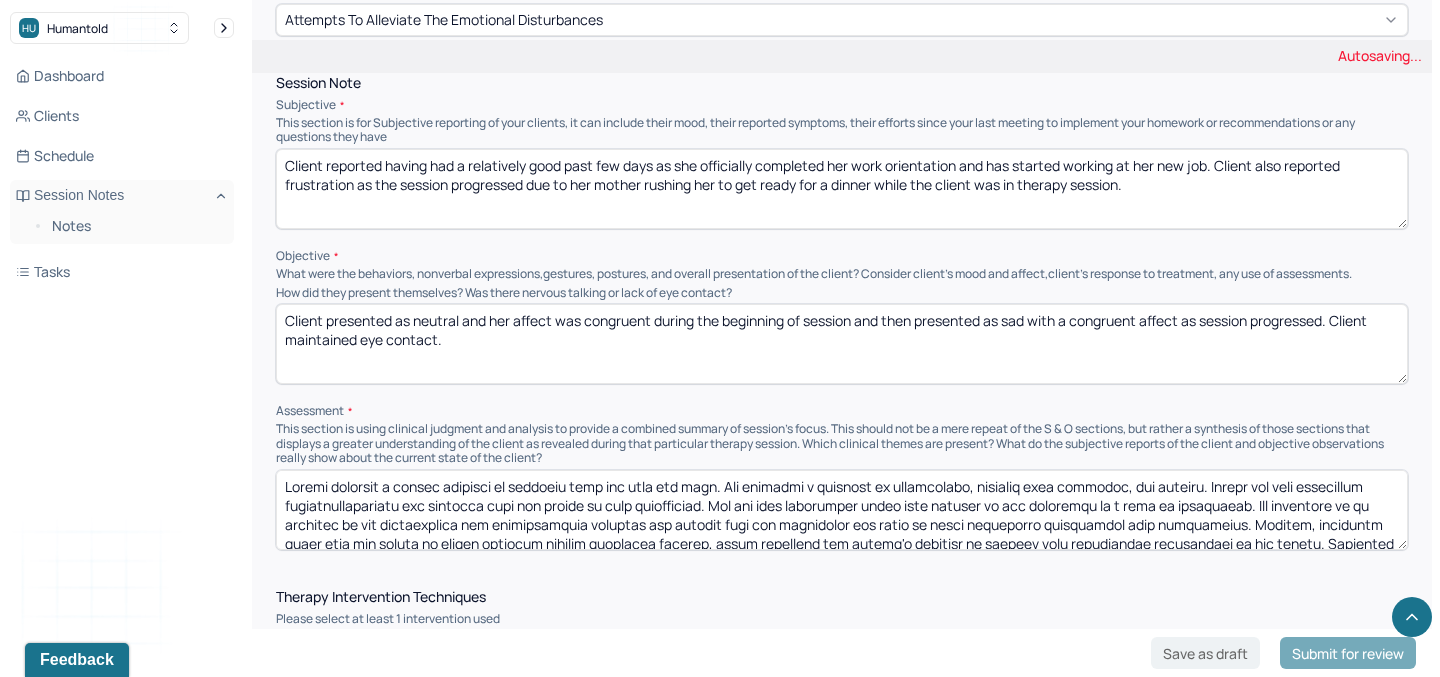 click on "Client presented as neutral and her affect was congruent during the beginning of session and then presented as sad with a congruent affect as session progressed. Client was calm and maintained eye contact." at bounding box center (842, 344) 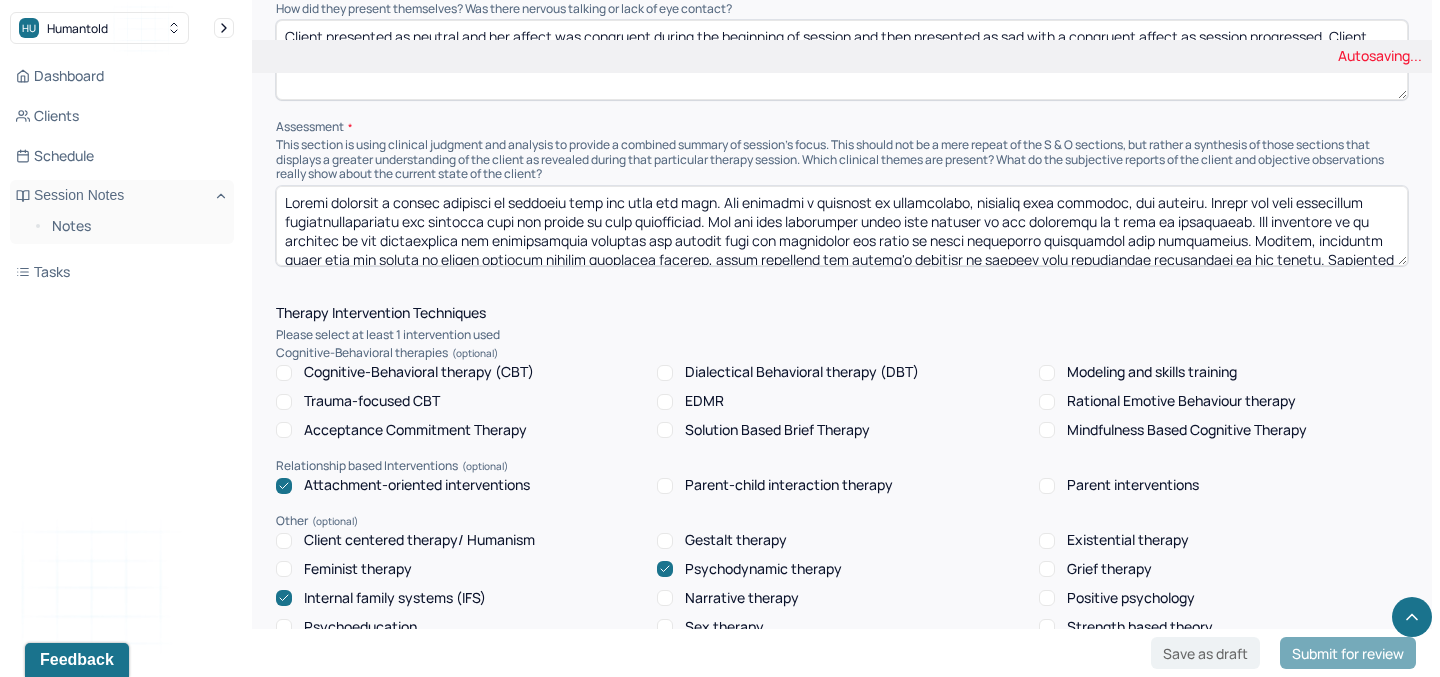 scroll, scrollTop: 1523, scrollLeft: 0, axis: vertical 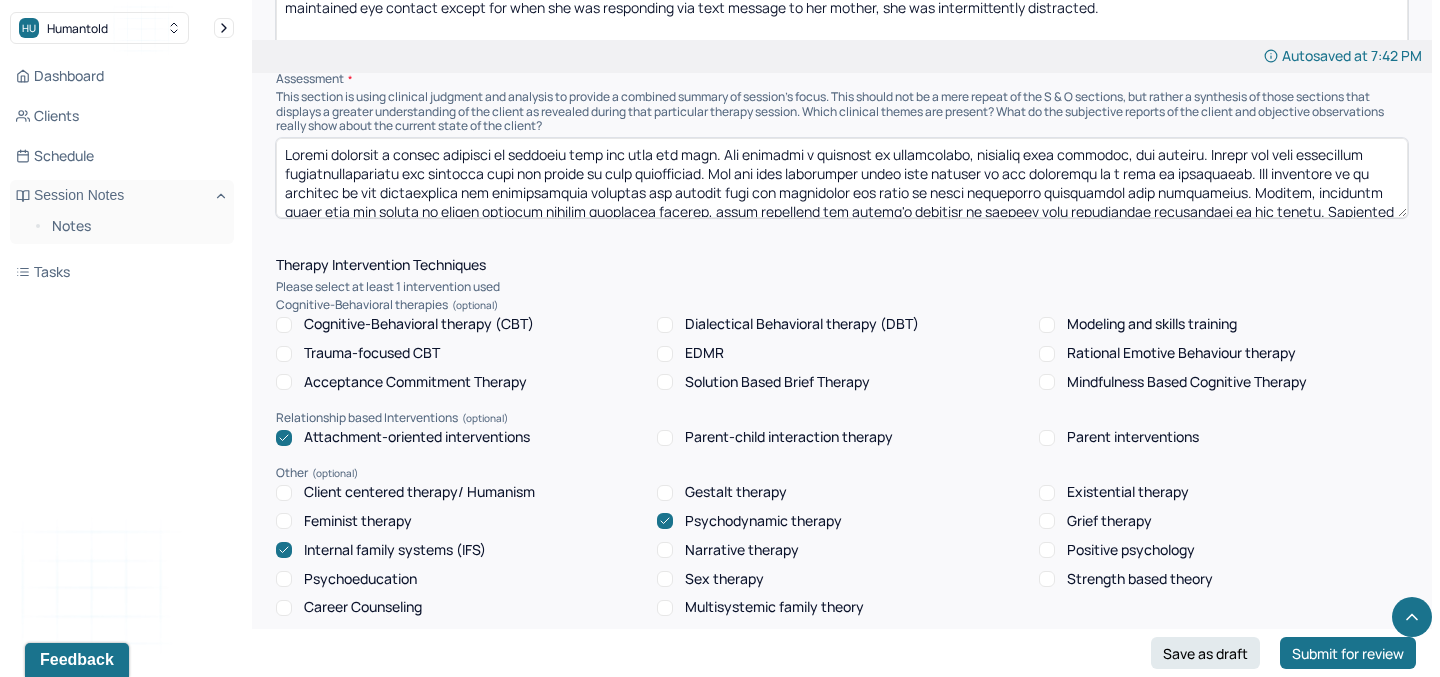 type on "Client presented as neutral and her affect was congruent during the beginning of session and then presented as sad with a congruent affect as session progressed. Client maintained eye contact except for when she was responding via text message to her mother, she was intermittently distracted." 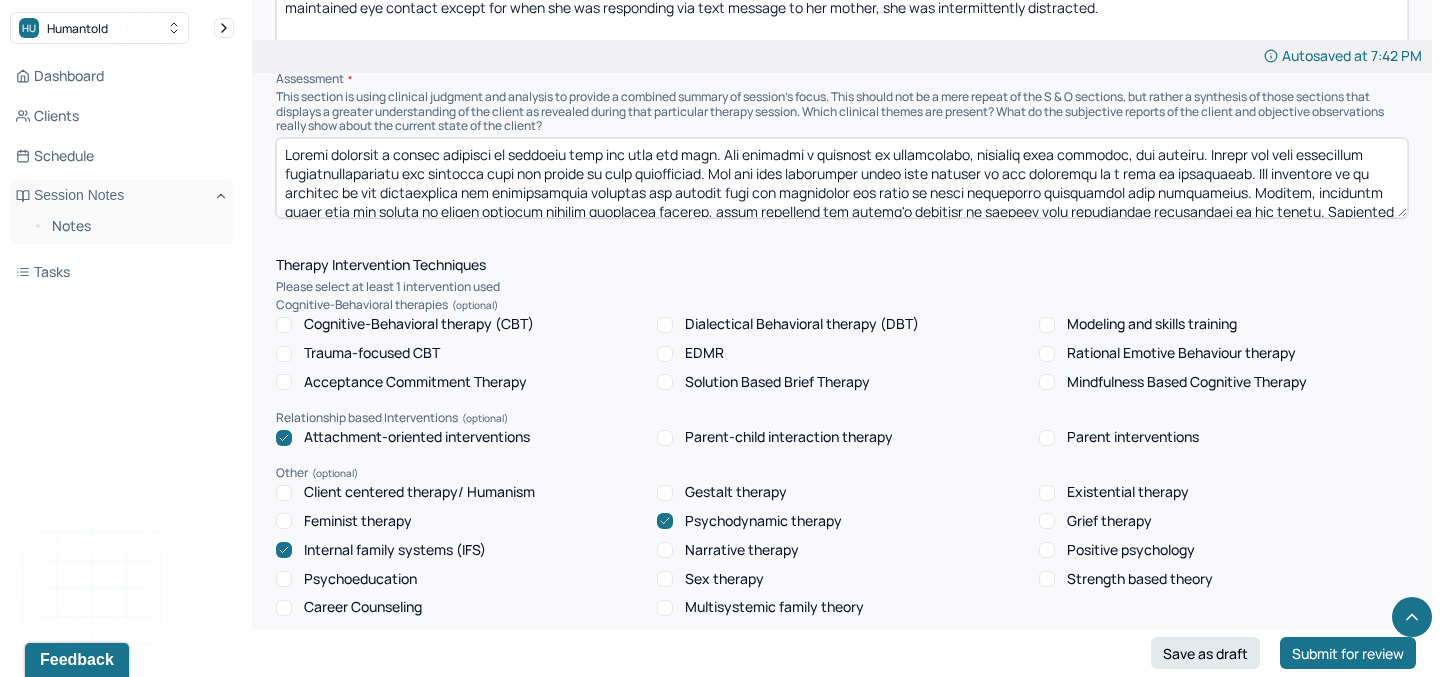 drag, startPoint x: 435, startPoint y: 147, endPoint x: 495, endPoint y: 146, distance: 60.00833 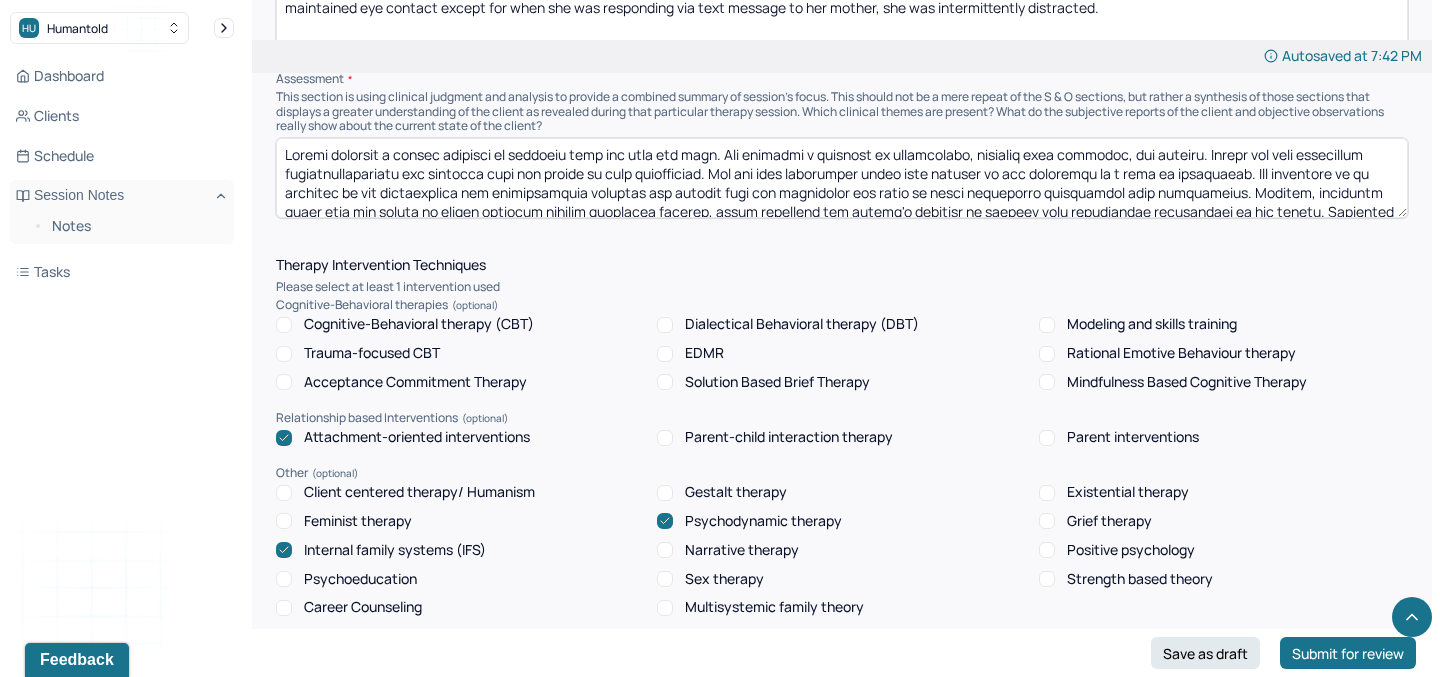 click at bounding box center (842, 178) 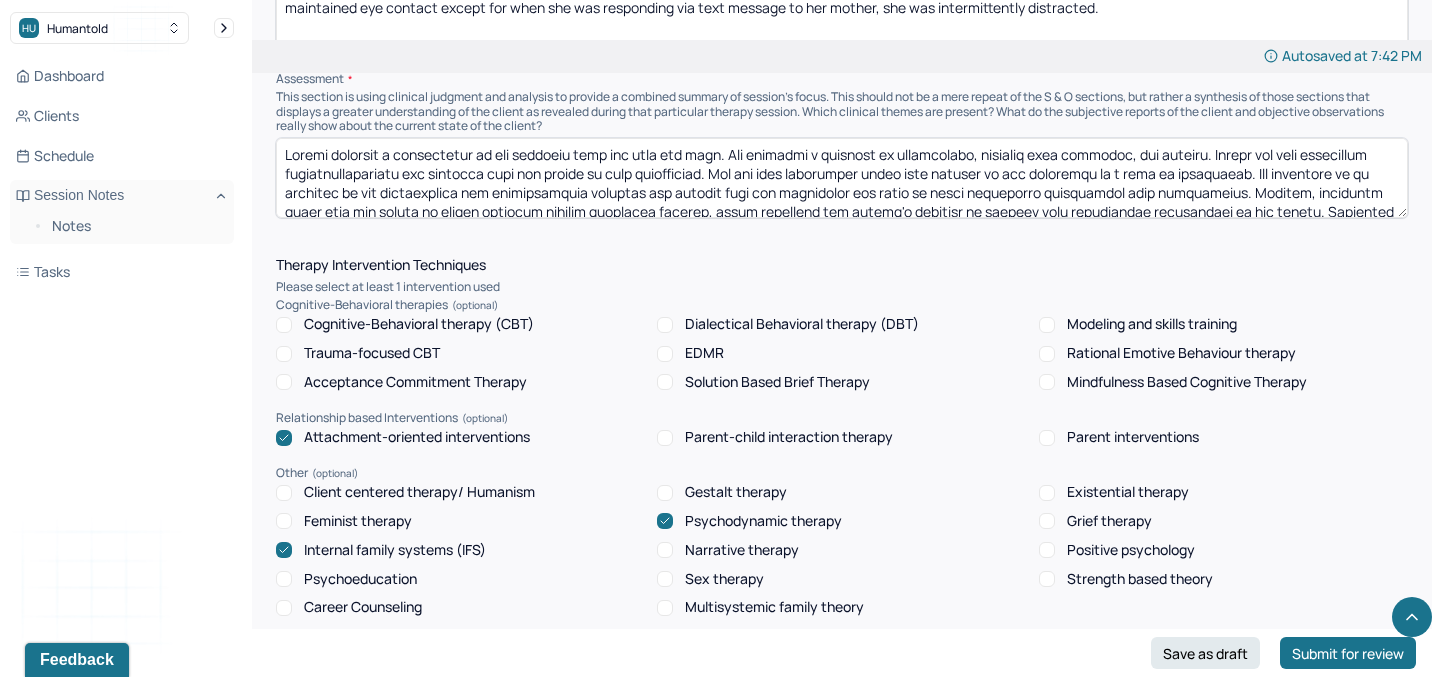 drag, startPoint x: 829, startPoint y: 150, endPoint x: 915, endPoint y: 149, distance: 86.00581 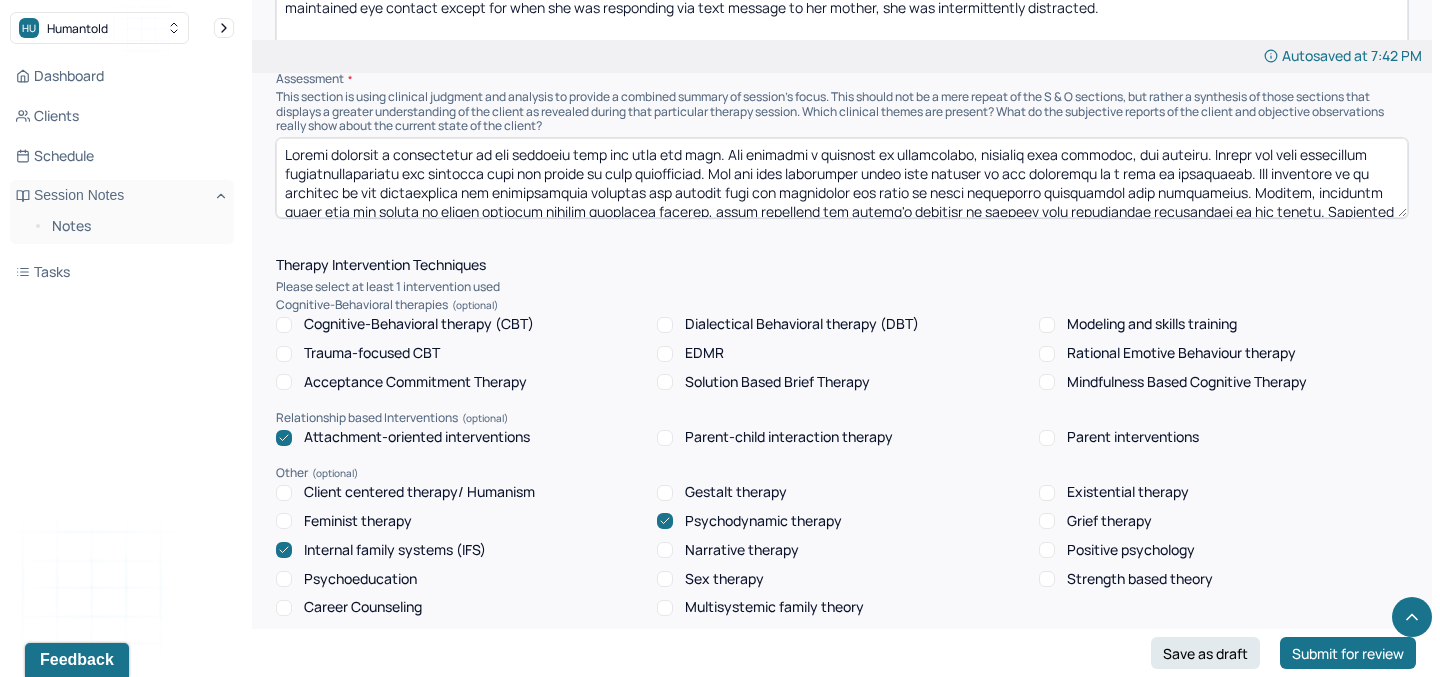 click at bounding box center [842, 178] 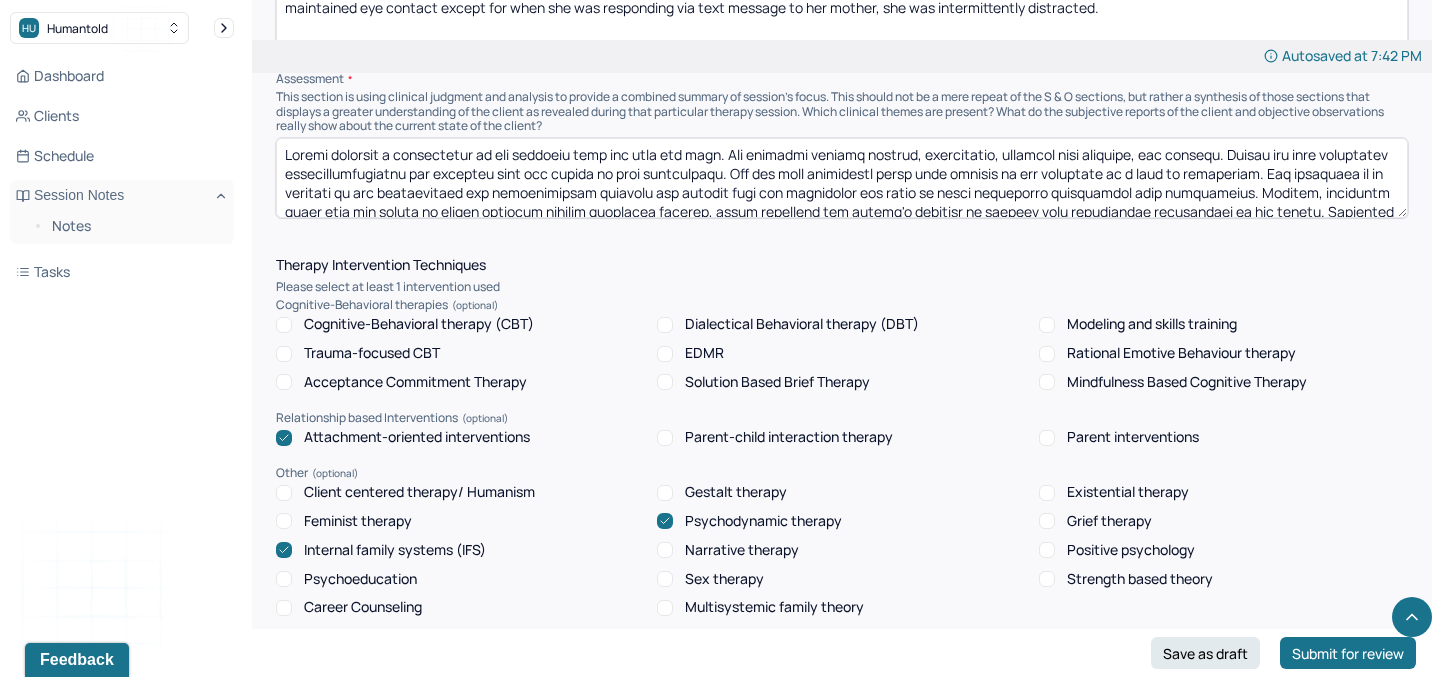 drag, startPoint x: 1019, startPoint y: 149, endPoint x: 1252, endPoint y: 151, distance: 233.00859 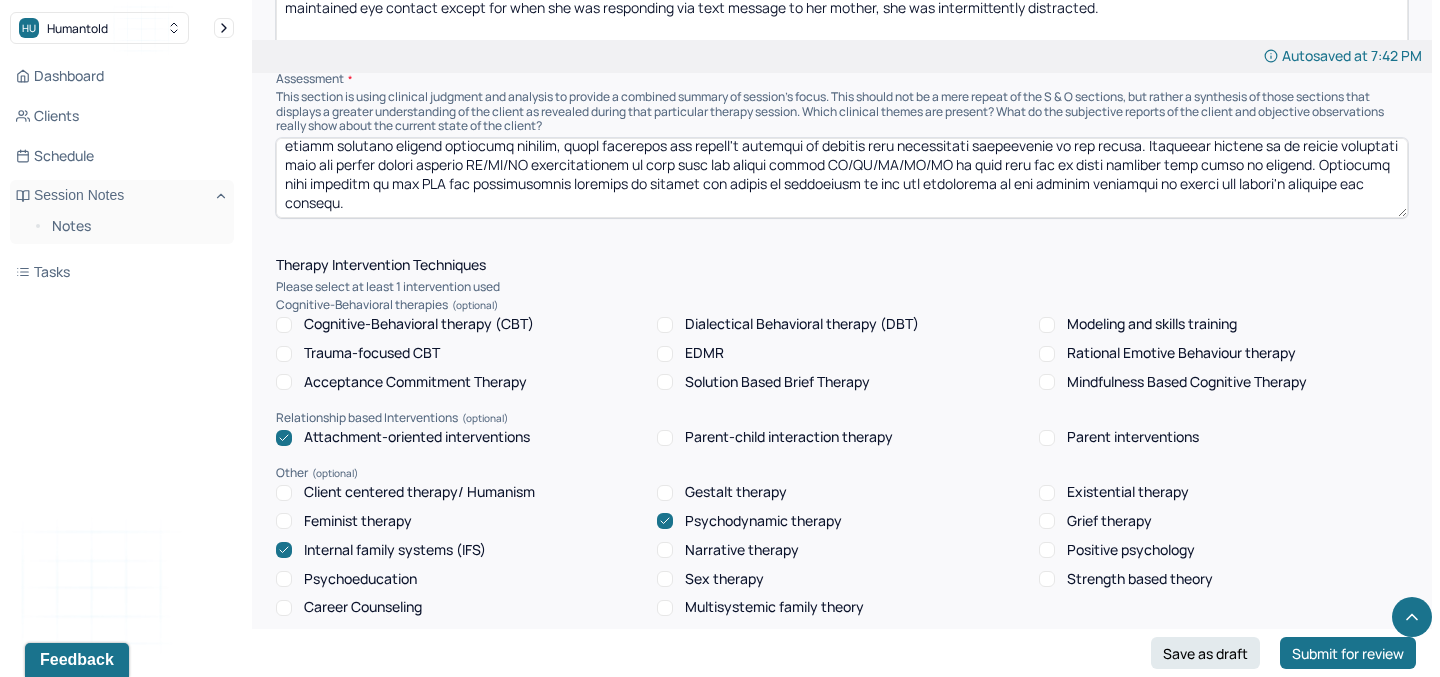 scroll, scrollTop: 0, scrollLeft: 0, axis: both 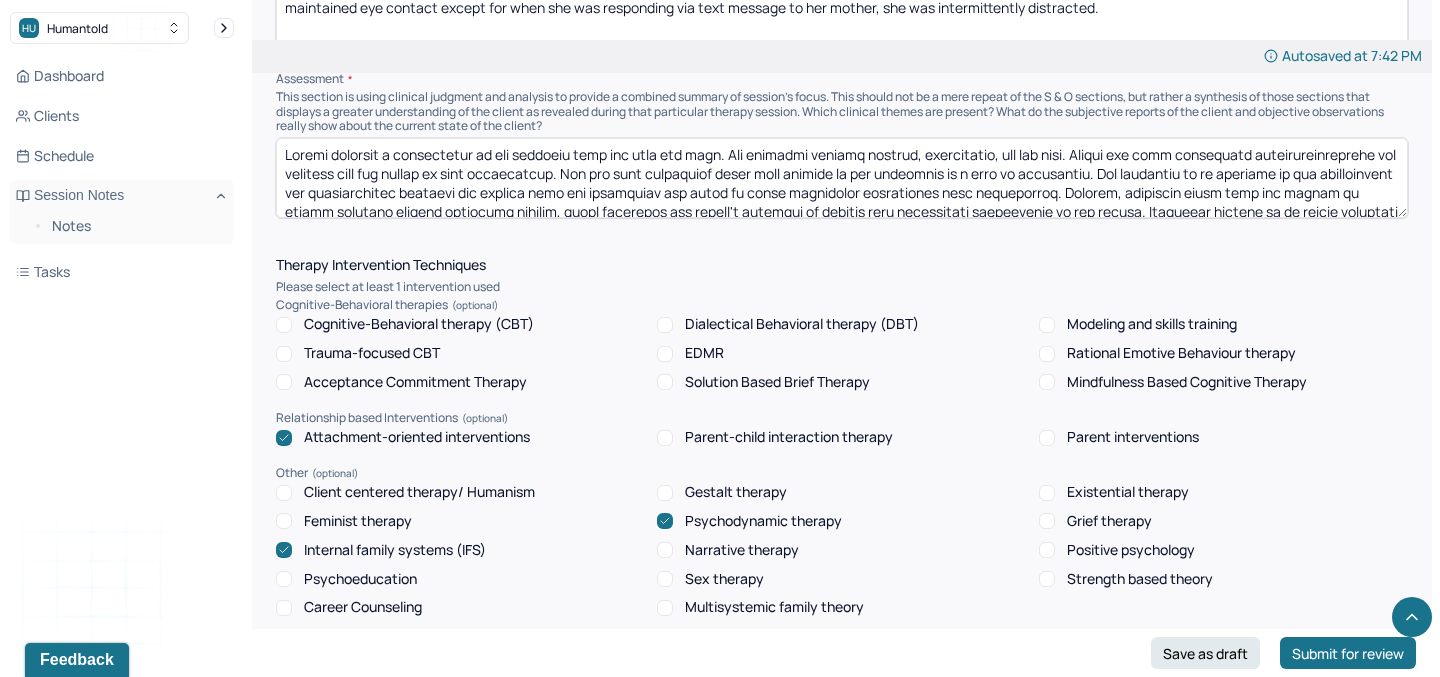 drag, startPoint x: 1120, startPoint y: 149, endPoint x: 1293, endPoint y: 199, distance: 180.08054 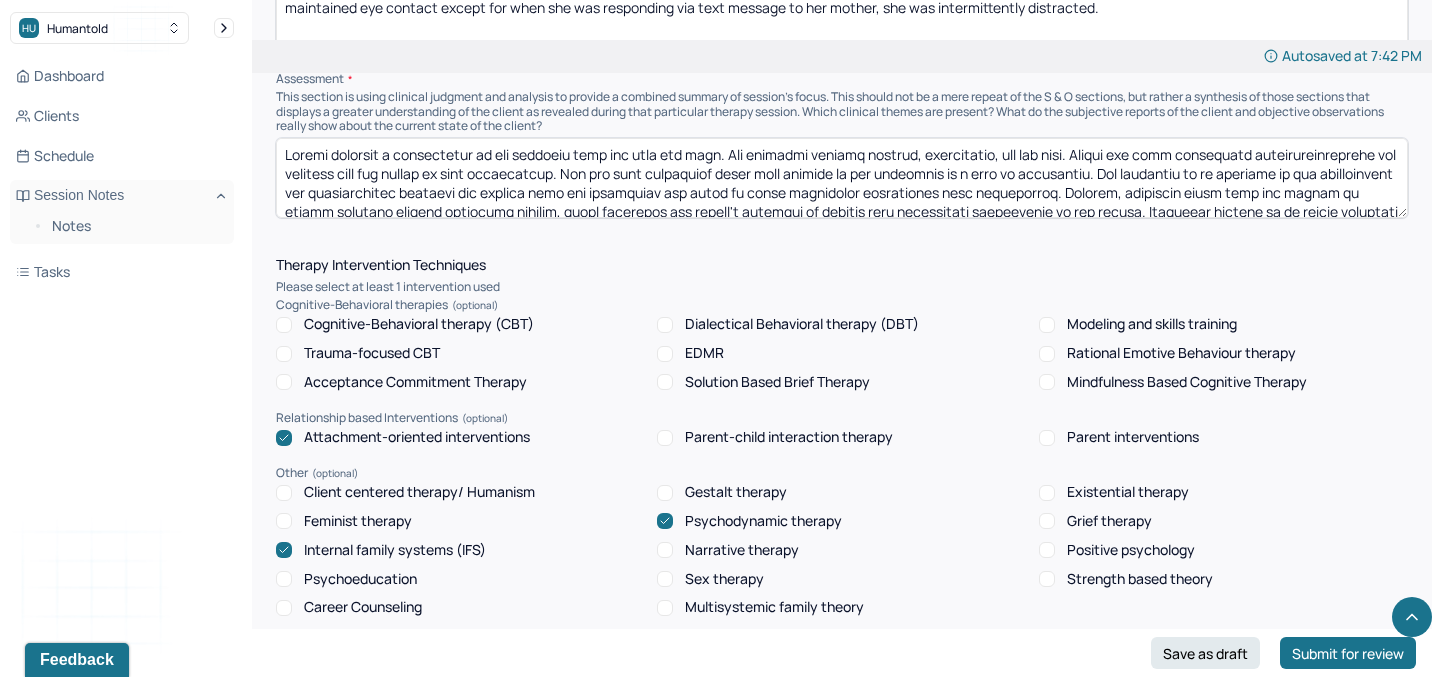 click at bounding box center [842, 178] 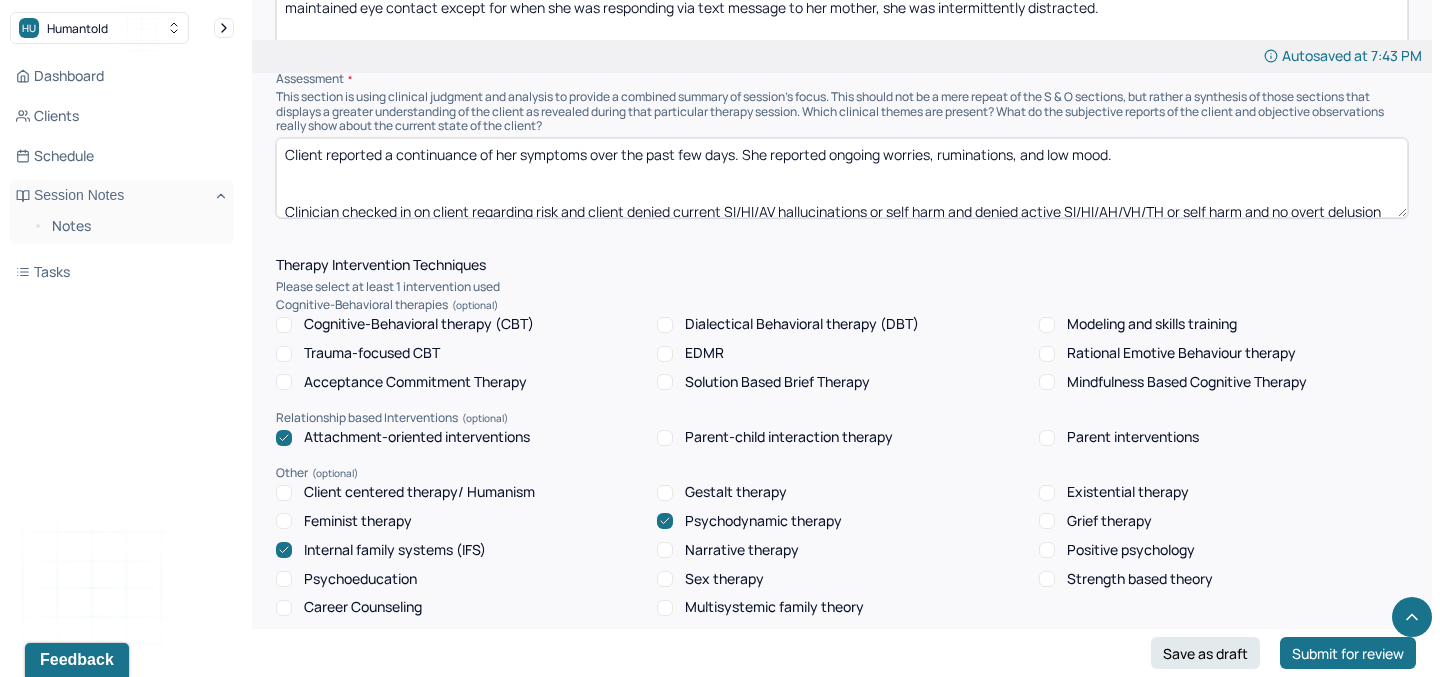 scroll, scrollTop: 3, scrollLeft: 0, axis: vertical 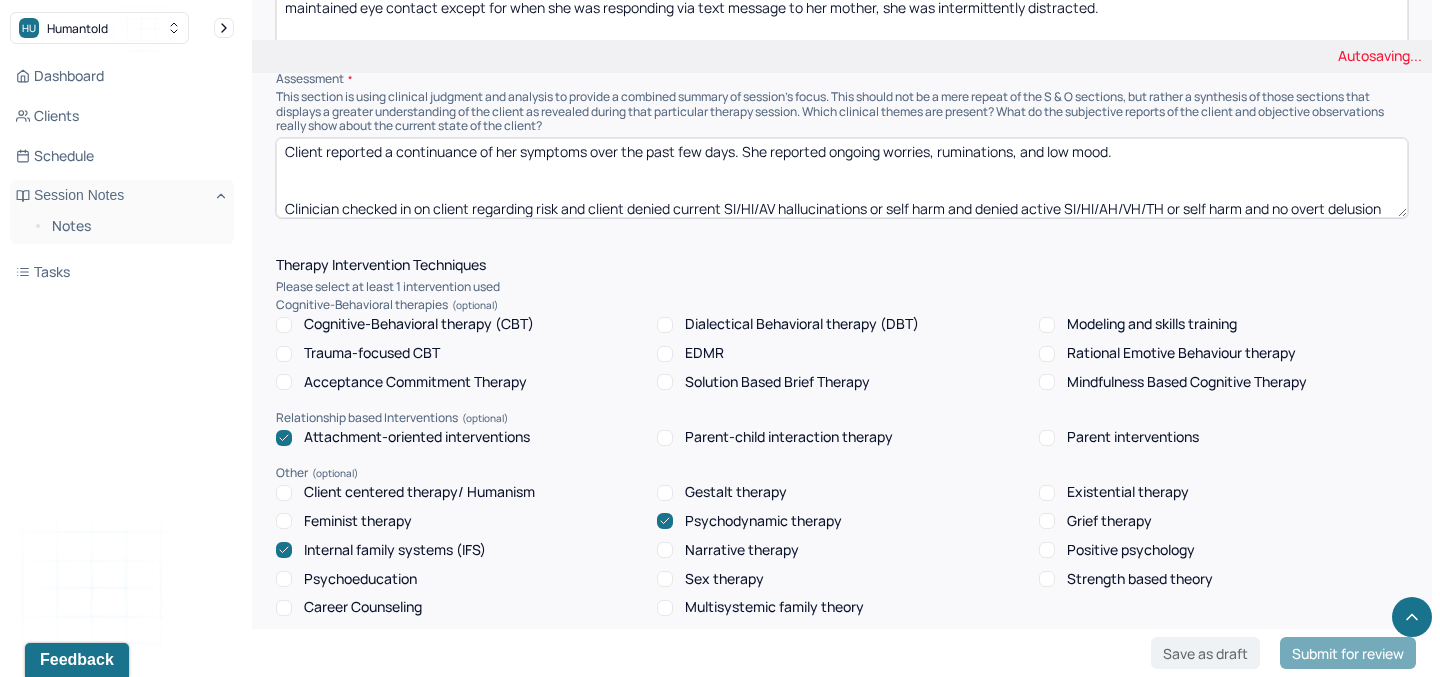 click on "Client reported a continuance of her symptoms over the past few days. She reported ongoing worries, ruminations, and low mood.  Clinician checked in on client regarding risk and client denied current SI/HI/AV hallucinations or self harm and denied active SI/HI/AH/VH/TH or self harm and no overt delusion were noted in session. Clinician will continue to use IFS and psychodynamic approach to support the client in reflecting on how her attachment to her [RELATIONSHIP] continues to impact the client's feelings and actions." at bounding box center [842, 178] 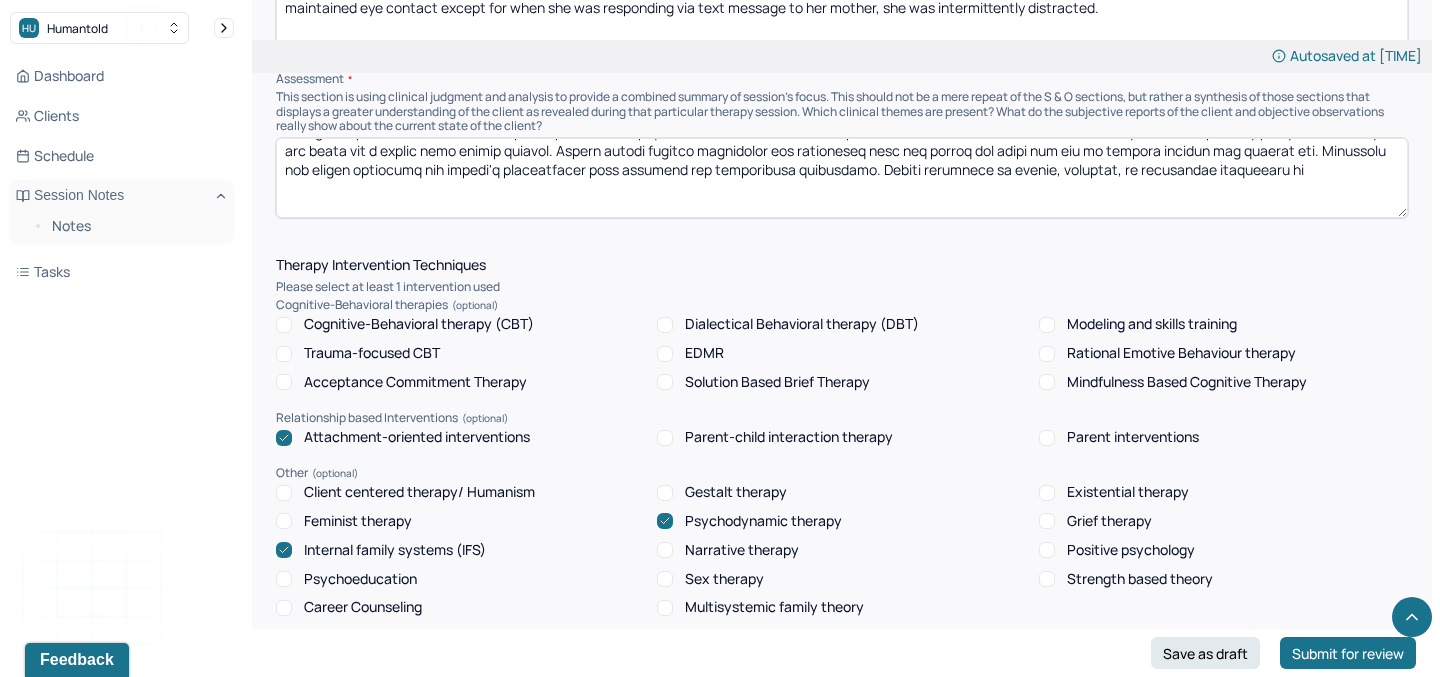 scroll, scrollTop: 45, scrollLeft: 0, axis: vertical 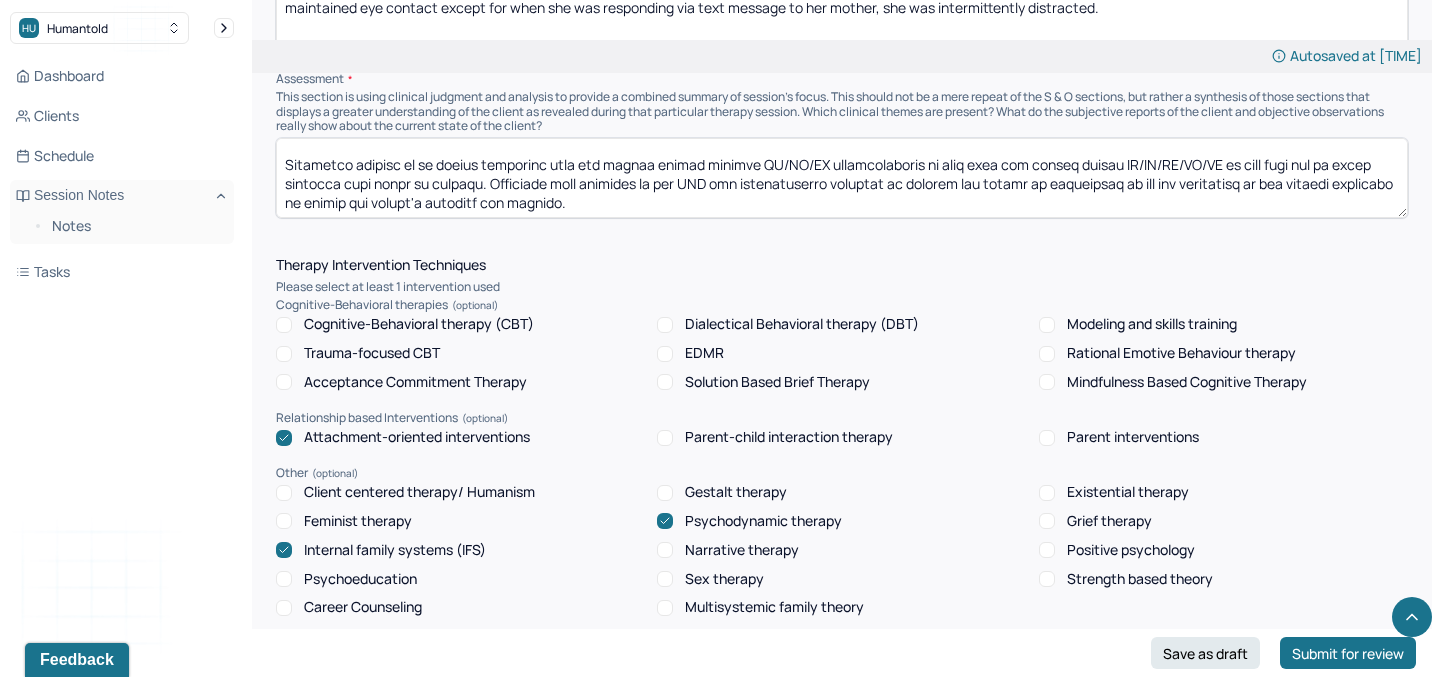 click at bounding box center (842, 178) 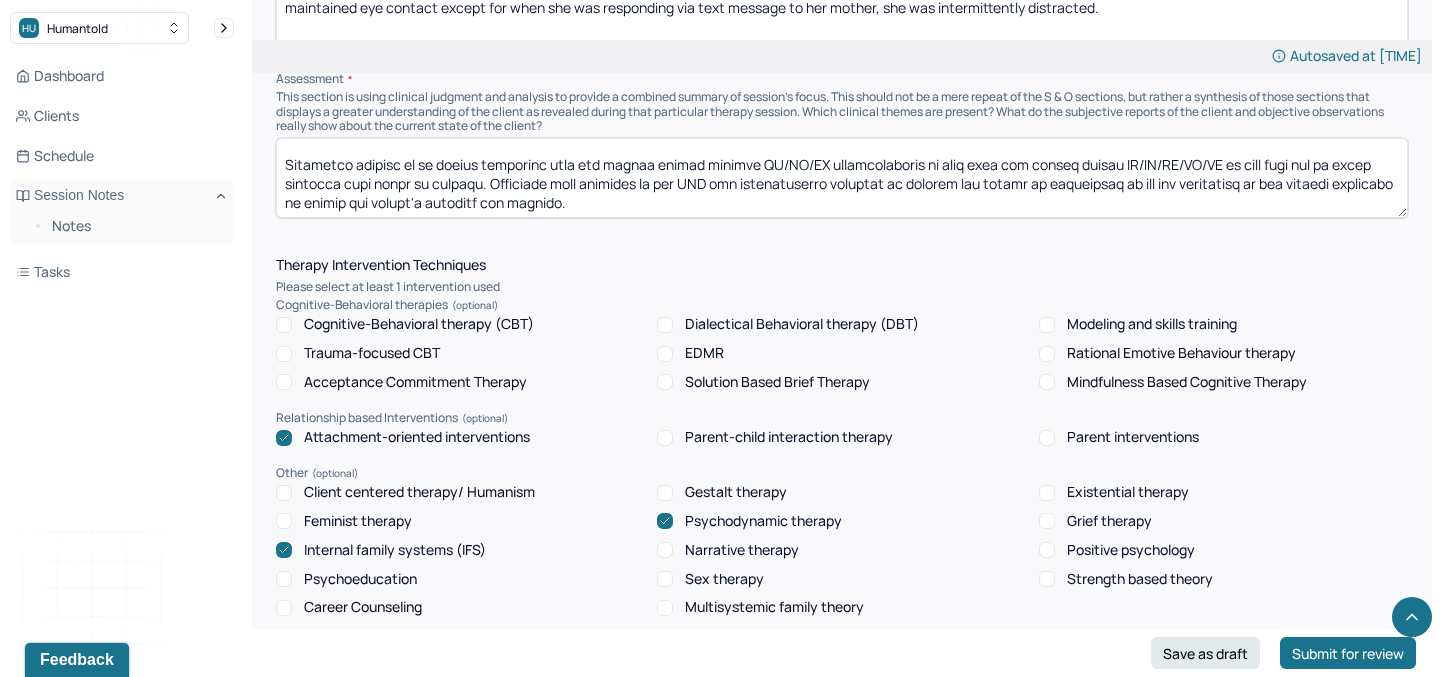 drag, startPoint x: 430, startPoint y: 176, endPoint x: 293, endPoint y: 159, distance: 138.05072 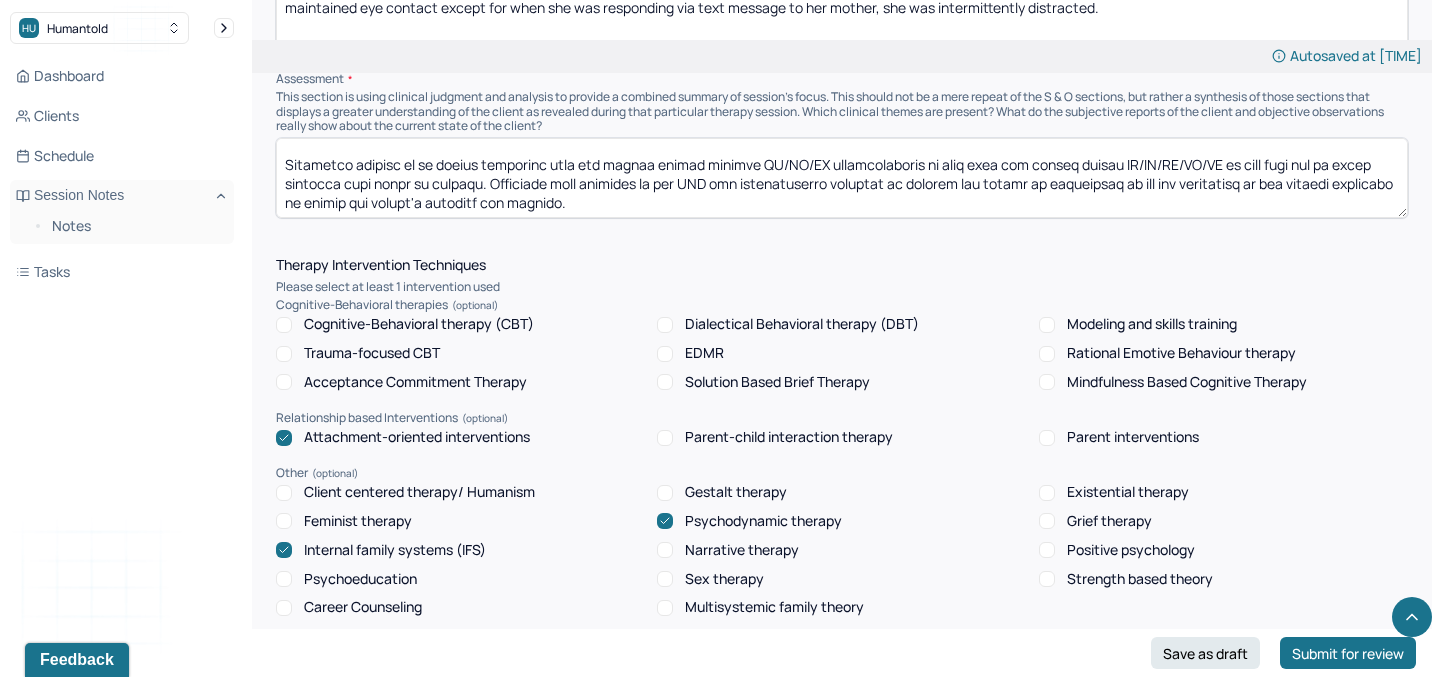 click at bounding box center (842, 178) 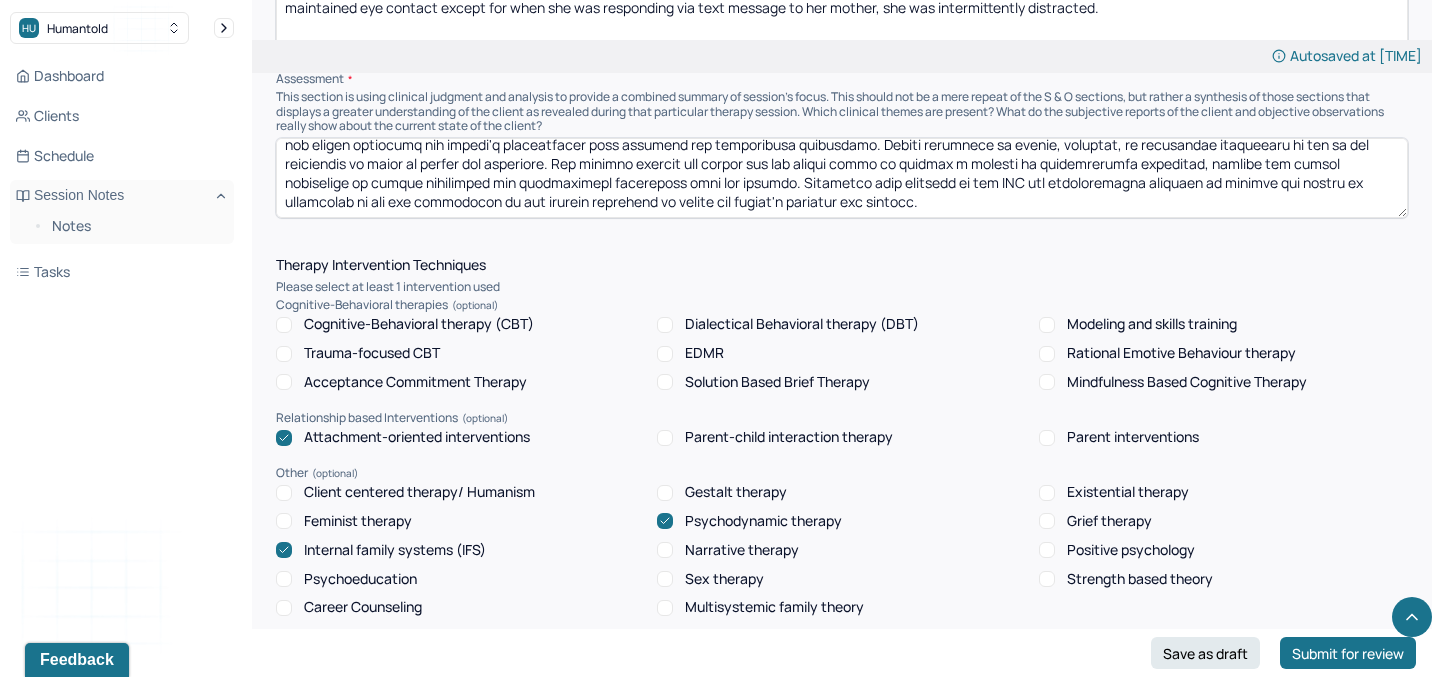 scroll, scrollTop: 66, scrollLeft: 0, axis: vertical 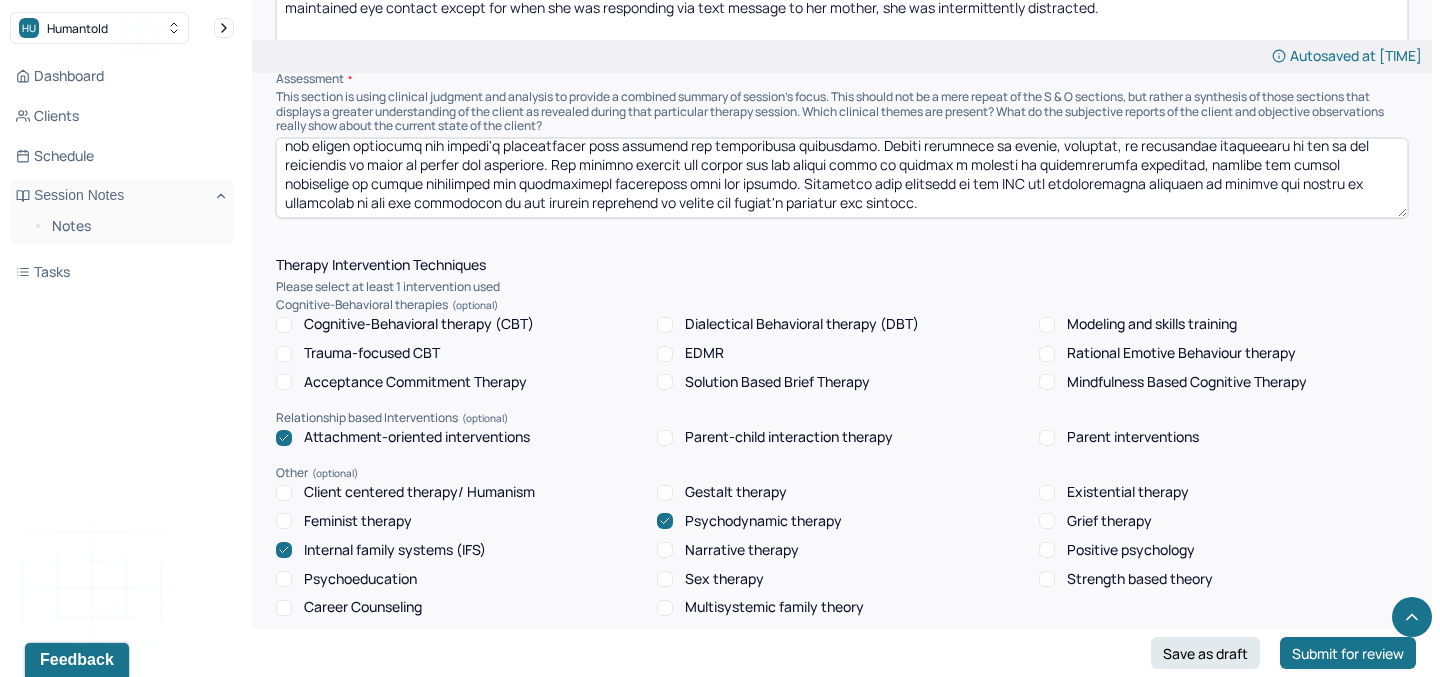 click at bounding box center (842, 178) 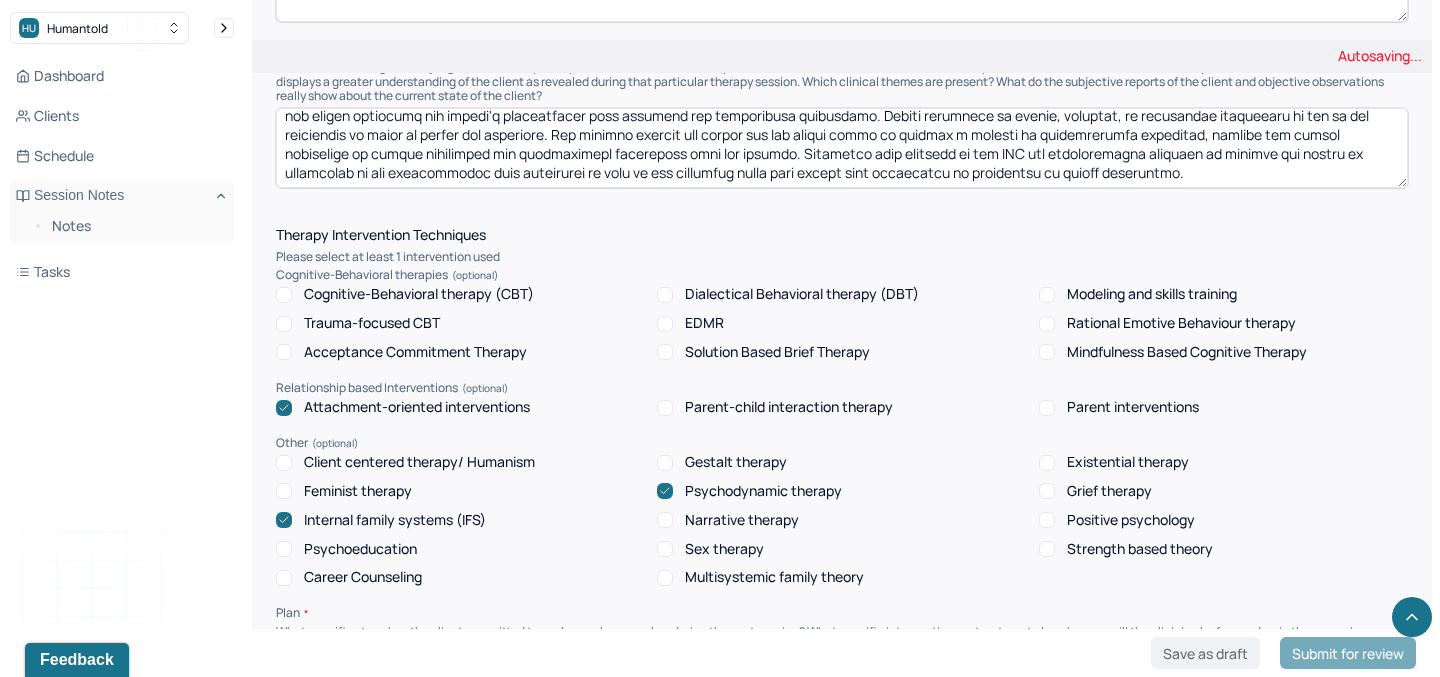 scroll, scrollTop: 1535, scrollLeft: 0, axis: vertical 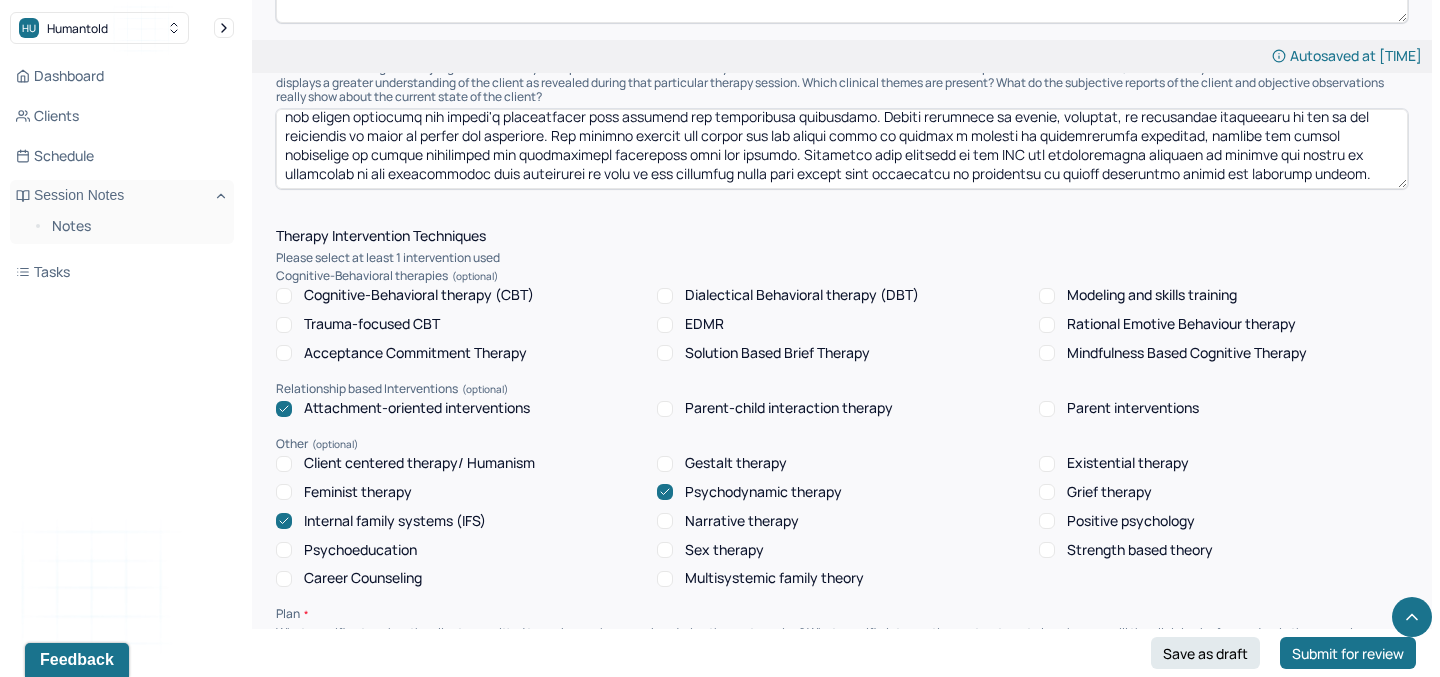 drag, startPoint x: 277, startPoint y: 169, endPoint x: 862, endPoint y: 216, distance: 586.885 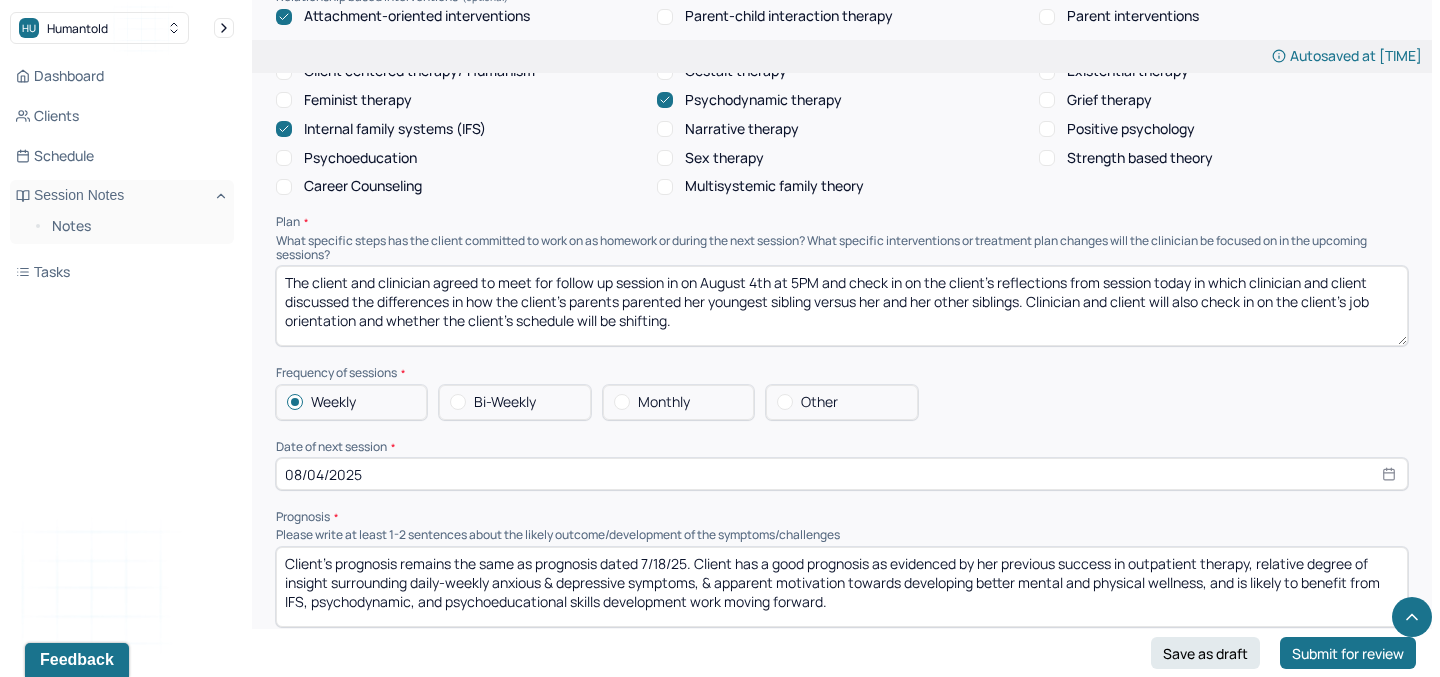 scroll, scrollTop: 1929, scrollLeft: 0, axis: vertical 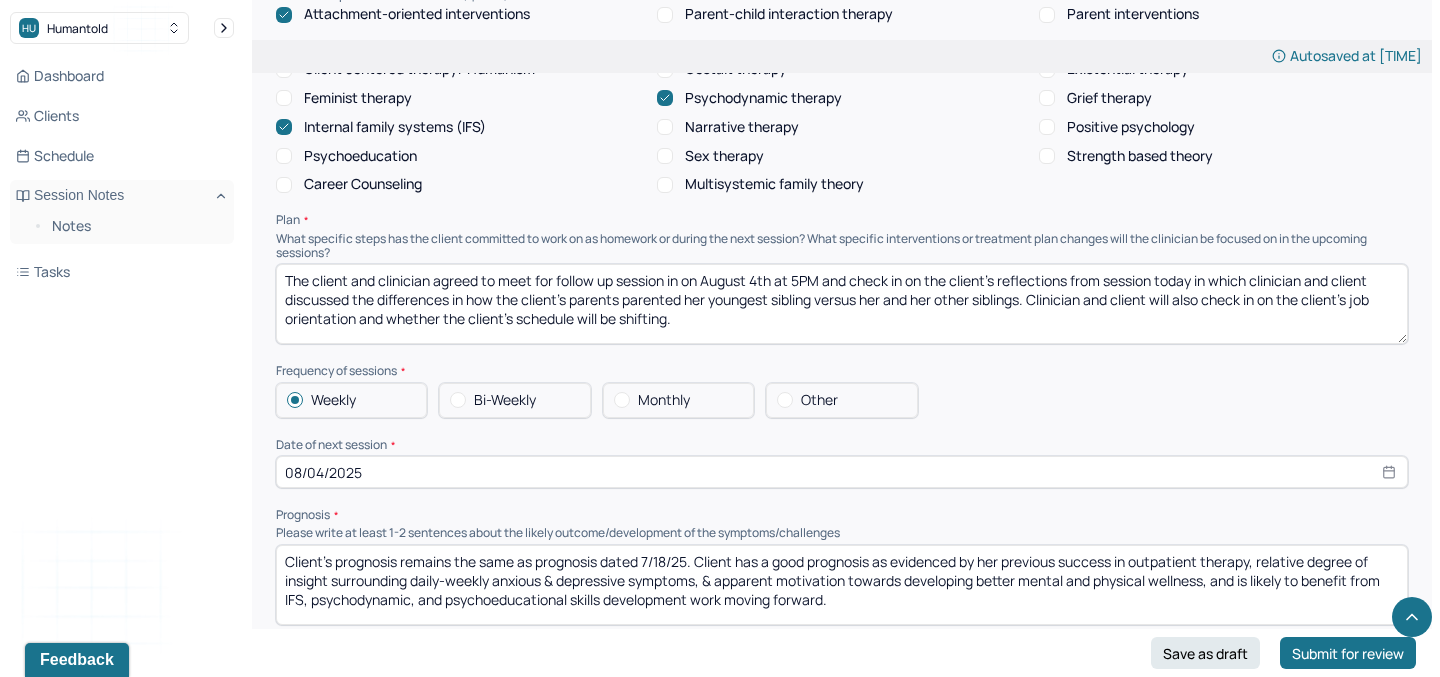 click on "The client and clinician agreed to meet for follow up session in on August 4th at 5PM and check in on the client's reflections from session today in which clinician and client discussed the differences in how the client's parents parented her youngest sibling versus her and her other siblings. Clinician and client will also check in on the client's job orientation and whether the client's schedule will be shifting." at bounding box center (842, 304) 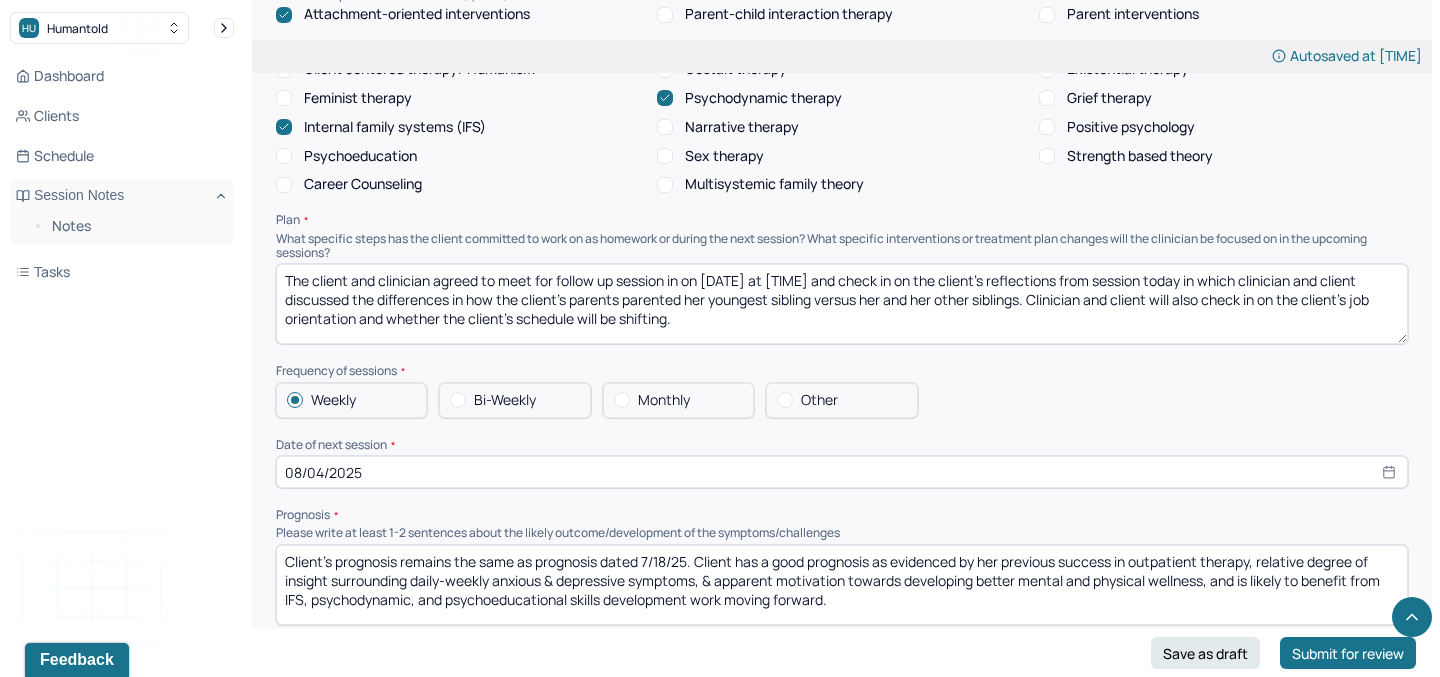 click on "The client and clinician agreed to meet for follow up session in on [DATE] at [TIME] and check in on the client's reflections from session today in which clinician and client discussed the differences in how the client's parents parented her youngest sibling versus her and her other siblings. Clinician and client will also check in on the client's job orientation and whether the client's schedule will be shifting." at bounding box center [842, 304] 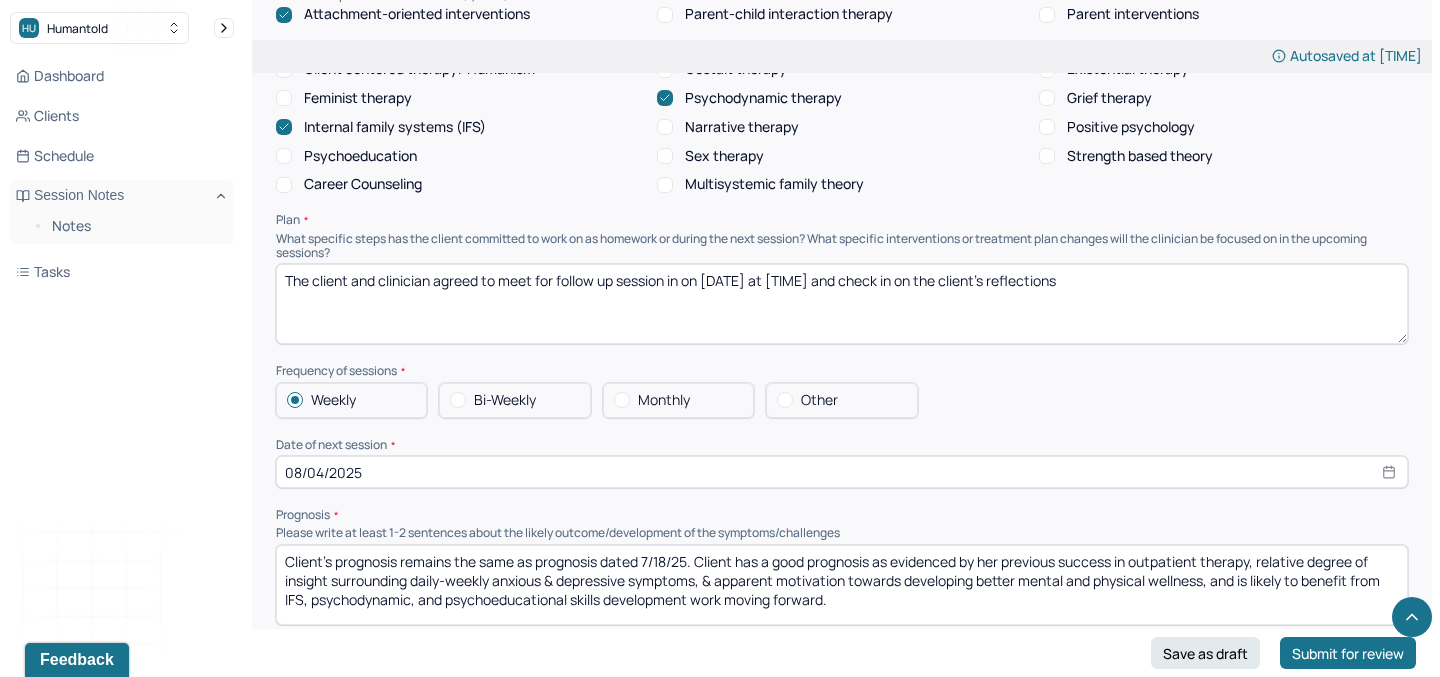 paste on "reflecting on her relationship with boundaries as well as the protector parts that emerge when discussing or attempting to create boundaries within her familial system." 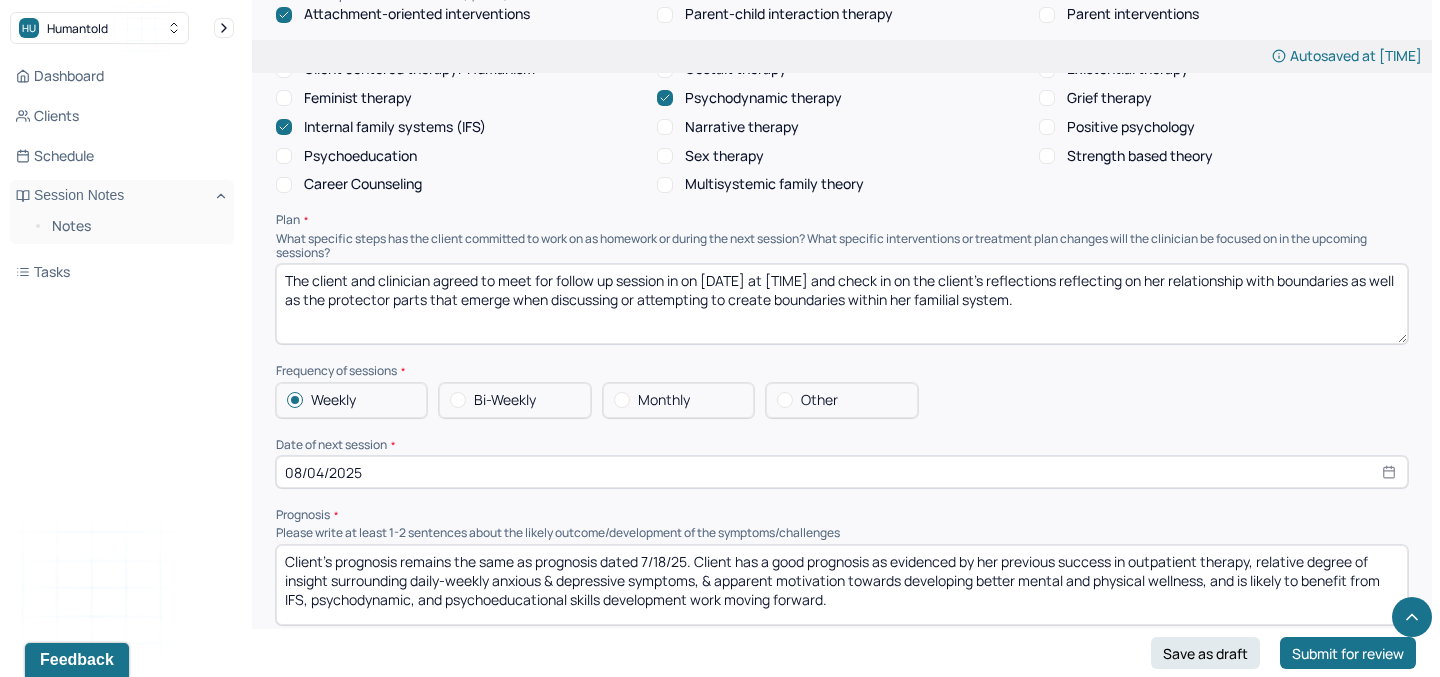 drag, startPoint x: 1141, startPoint y: 273, endPoint x: 1080, endPoint y: 271, distance: 61.03278 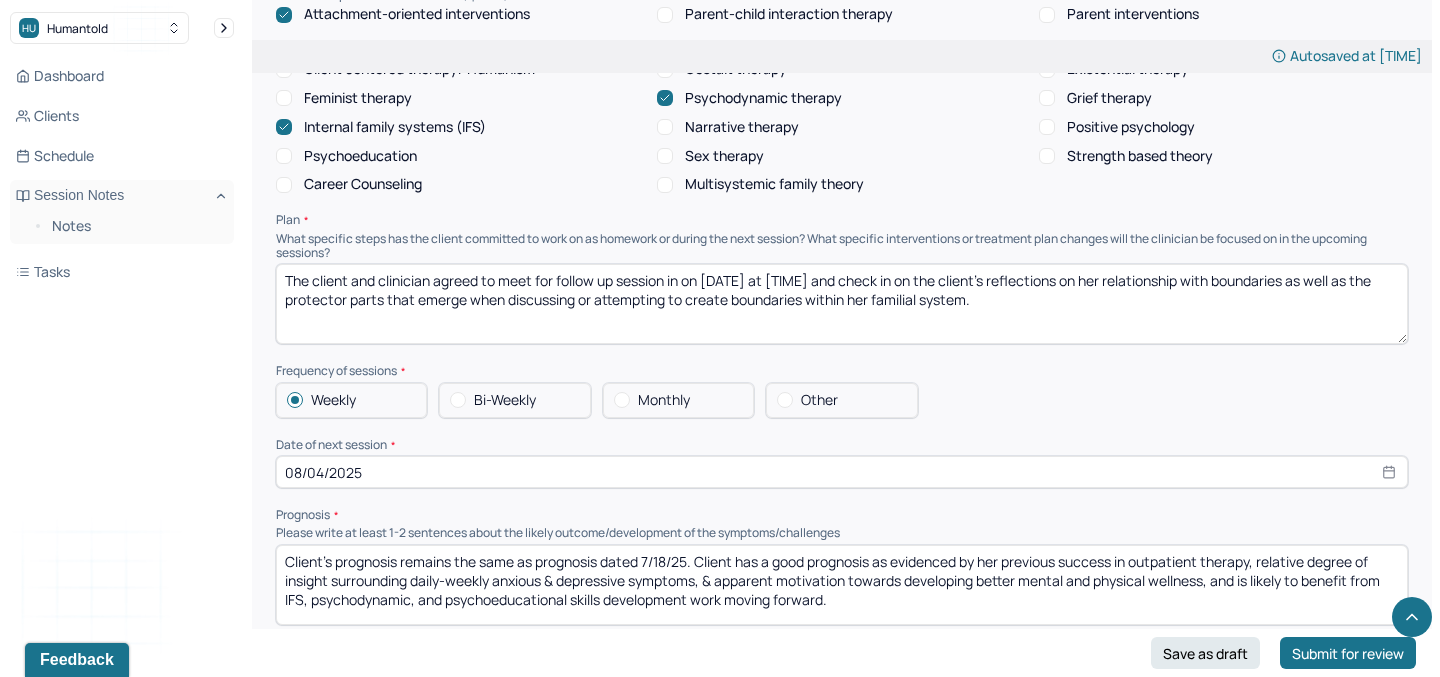 click on "The client and clinician agreed to meet for follow up session in on [DATE] at [TIME] and check in on the client's reflections on her relationship with boundaries as well as the protector parts that emerge when discussing or attempting to create boundaries within her familial system." at bounding box center [842, 304] 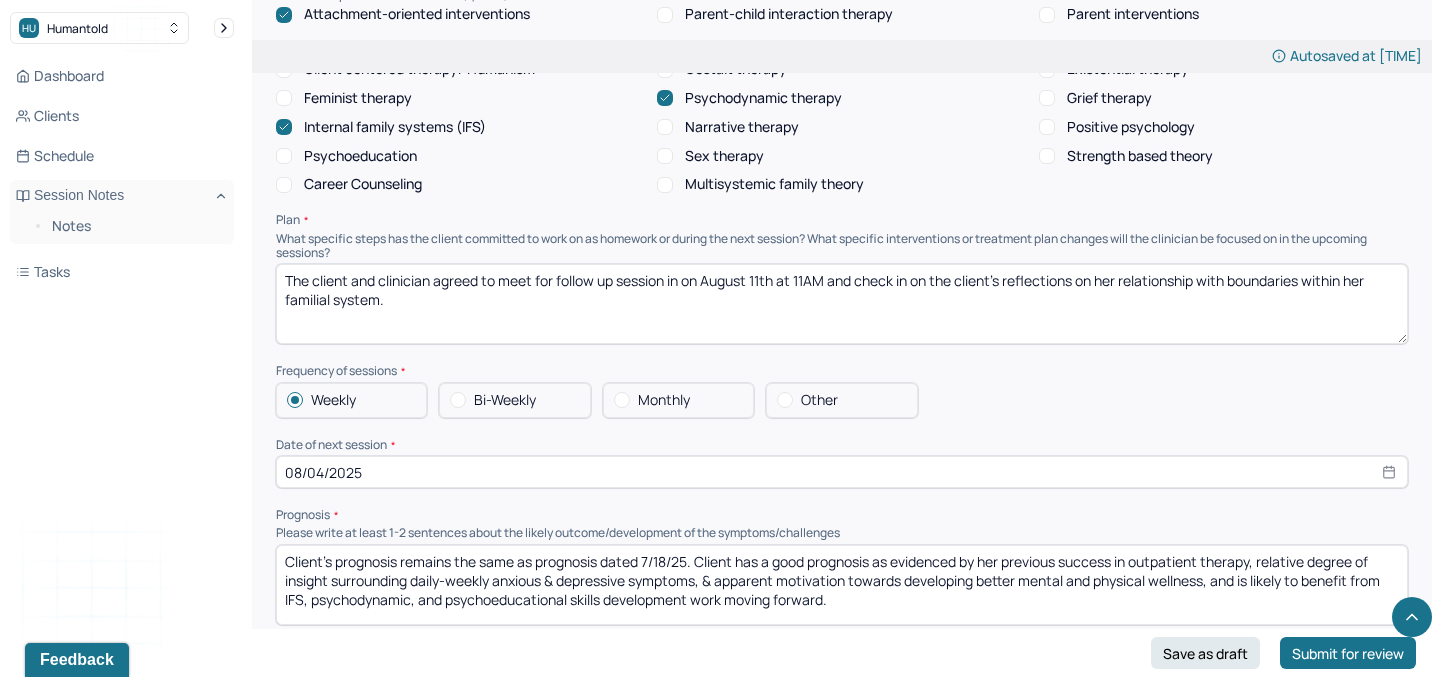 click on "The client and clinician agreed to meet for follow up session in on [DATE] at [TIME] and check in on the client's reflections on her relationship with boundaries  within her familial system." at bounding box center (842, 304) 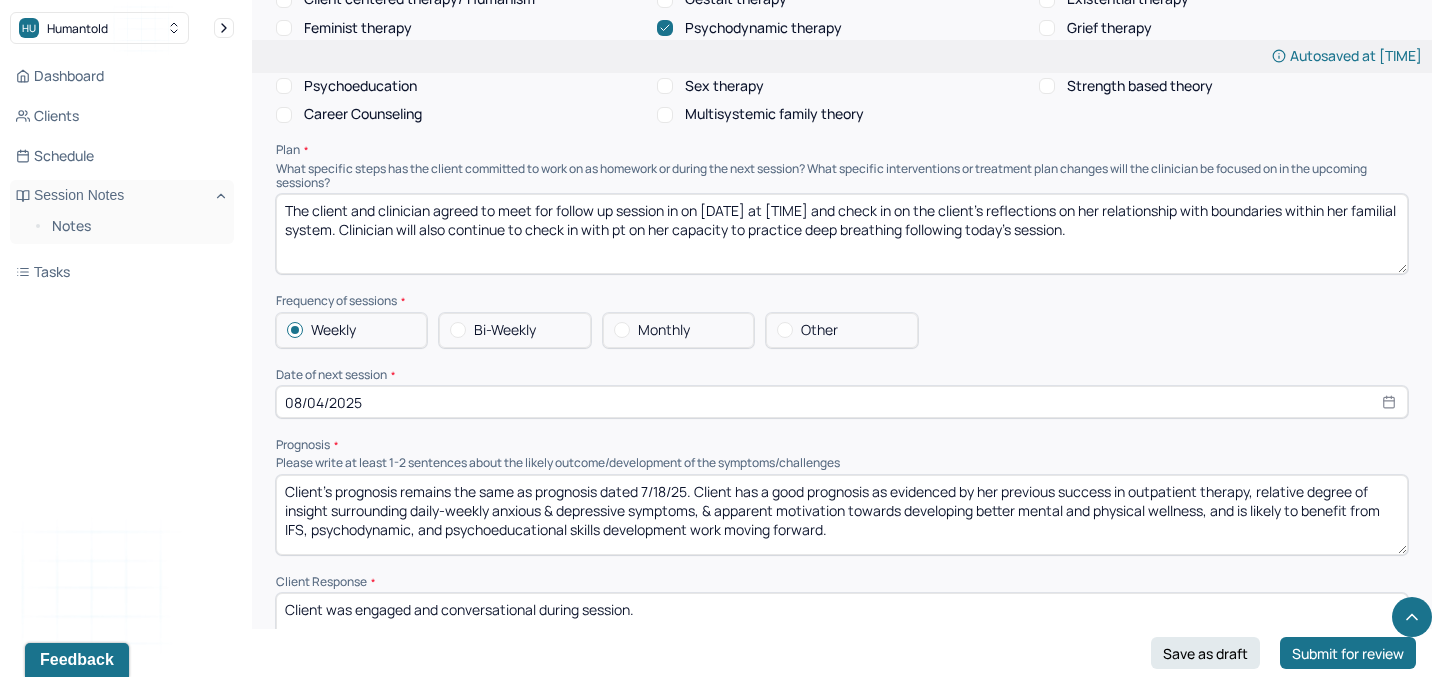 scroll, scrollTop: 2040, scrollLeft: 0, axis: vertical 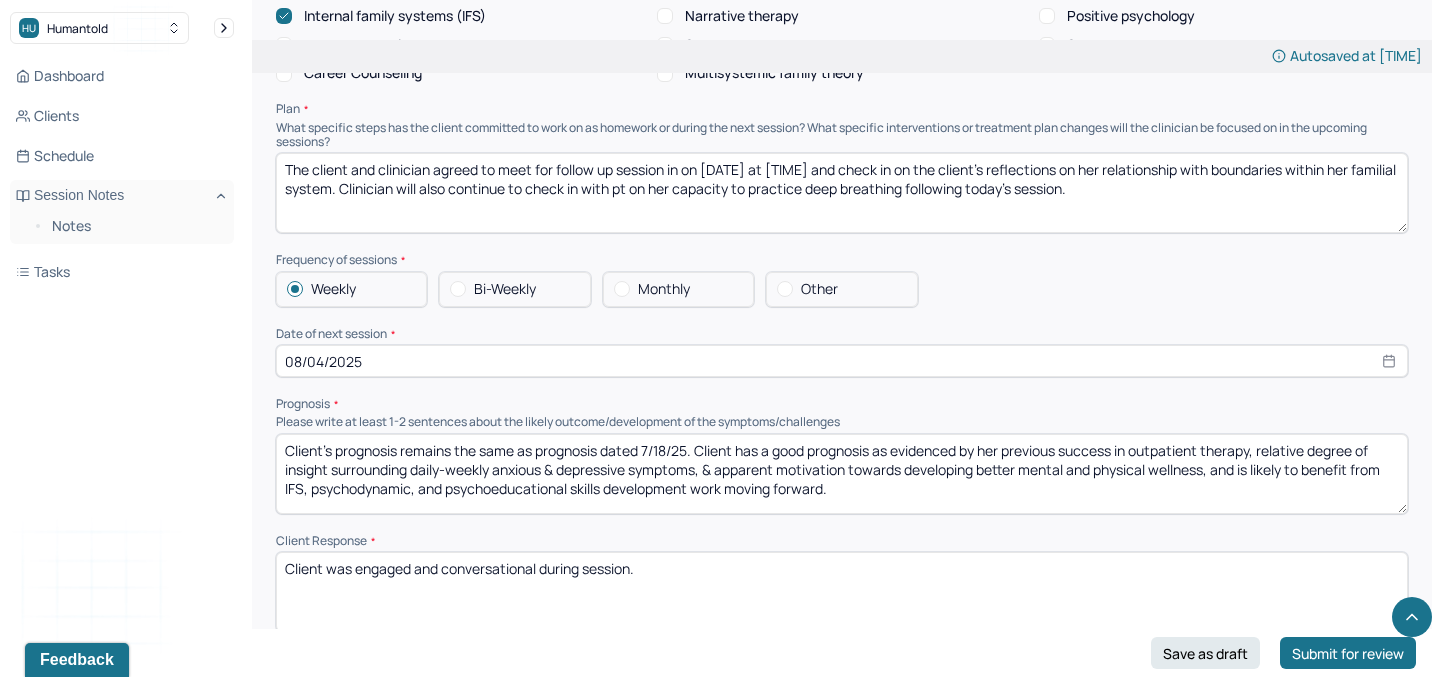 click on "The client and clinician agreed to meet for follow up session in on [DATE] at [TIME] and check in on the client's reflections on her relationship with boundaries within her familial system. Clinician will also continue to check in with pt on her capacity to practice deep breathing following today's session" at bounding box center (842, 193) 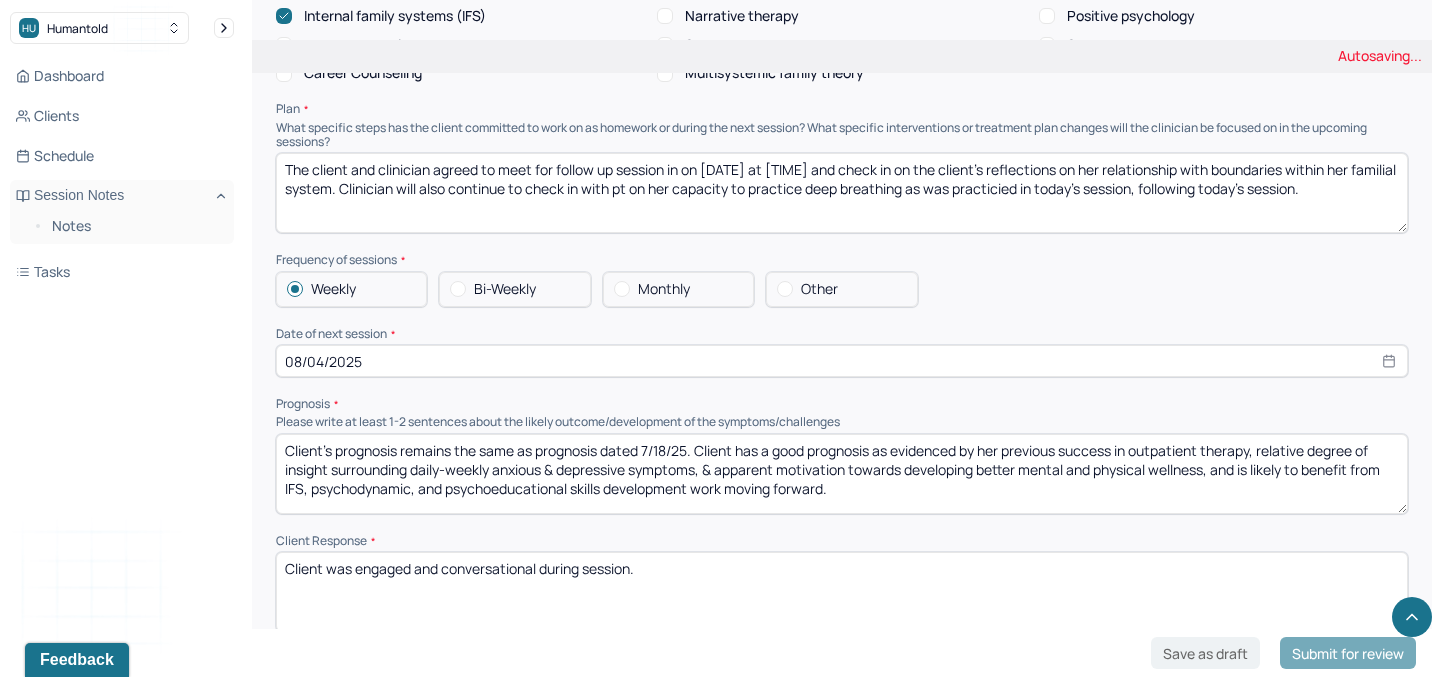 click on "The client and clinician agreed to meet for follow up session in on [DATE] at [TIME] and check in on the client's reflections on her relationship with boundaries within her familial system. Clinician will also continue to check in with pt on her capacity to practice deep breathing following today's session" at bounding box center [842, 193] 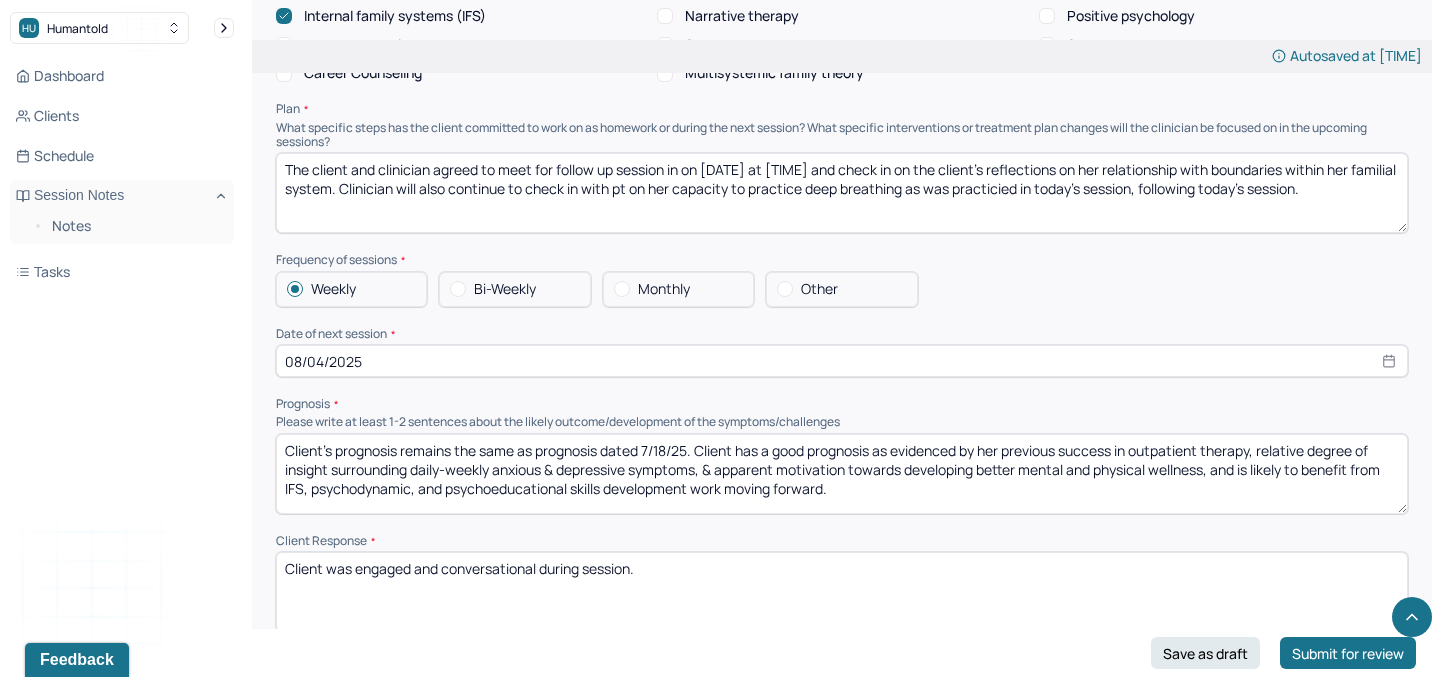 click on "The client and clinician agreed to meet for follow up session in on [DATE] at [TIME] and check in on the client's reflections on her relationship with boundaries within her familial system. Clinician will also continue to check in with pt on her capacity to practice deep breathing as was practicied in today's session, following today's session." at bounding box center [842, 193] 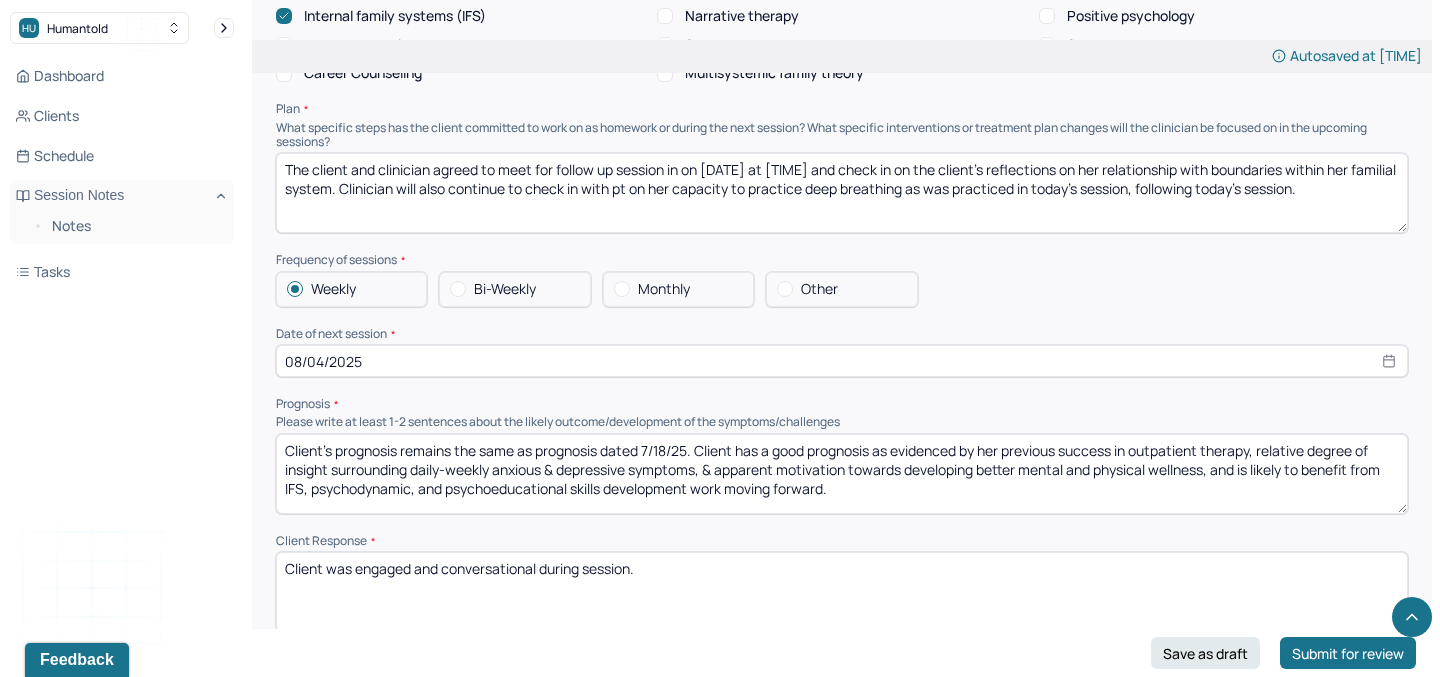click on "The client and clinician agreed to meet for follow up session in on [DATE] at [TIME] and check in on the client's reflections on her relationship with boundaries within her familial system. Clinician will also continue to check in with pt on her capacity to practice deep breathing as was practiced in today's session, following today's session." at bounding box center [842, 193] 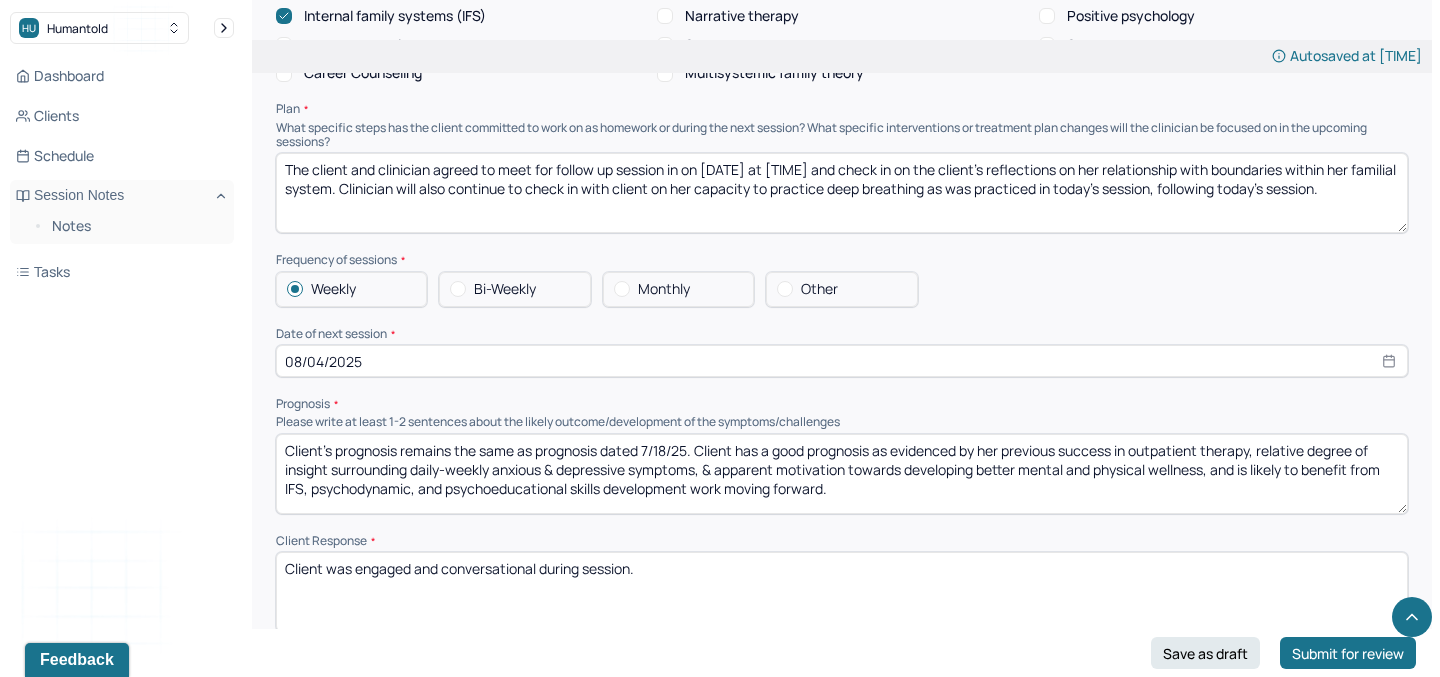 click on "The client and clinician agreed to meet for follow up session in on [DATE] at [TIME] and check in on the client's reflections on her relationship with boundaries within her familial system. Clinician will also continue to check in with client on her capacity to practice deep breathing as was practiced in today's session, following today's session." at bounding box center [842, 193] 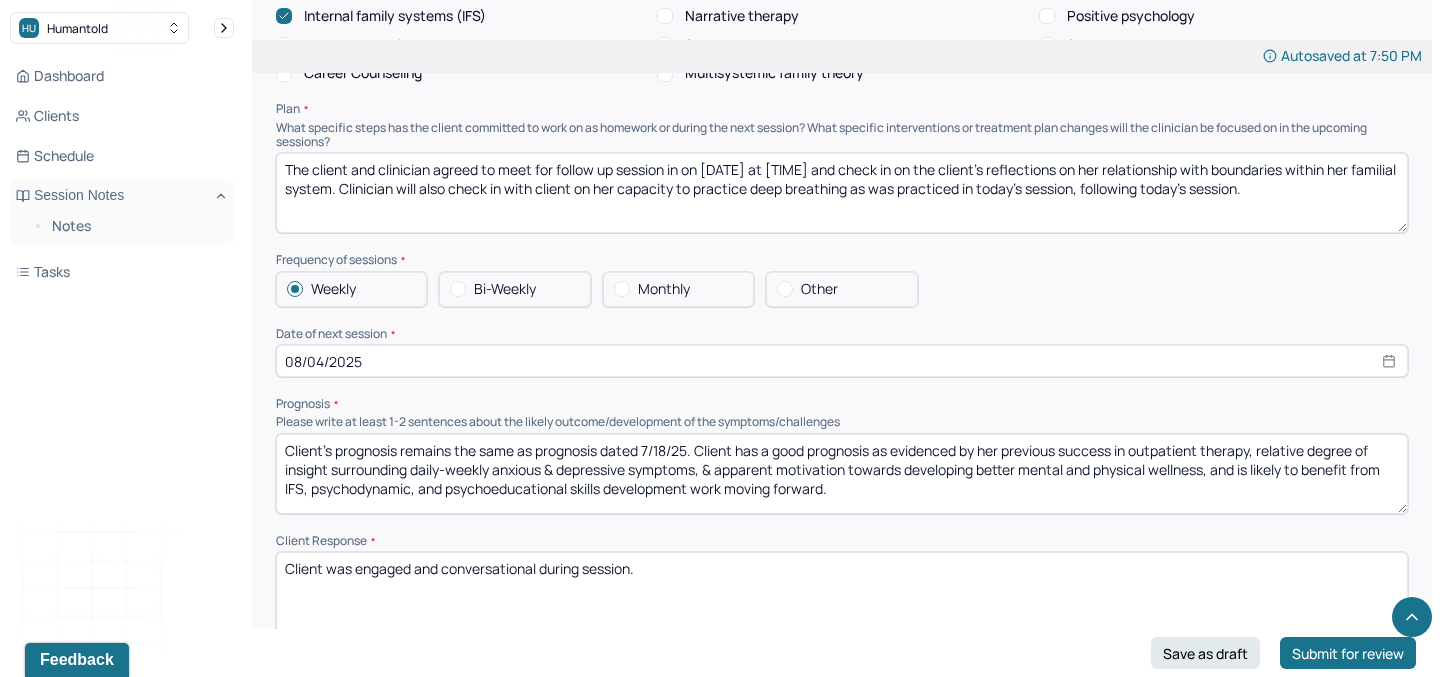 drag, startPoint x: 1128, startPoint y: 183, endPoint x: 1316, endPoint y: 180, distance: 188.02394 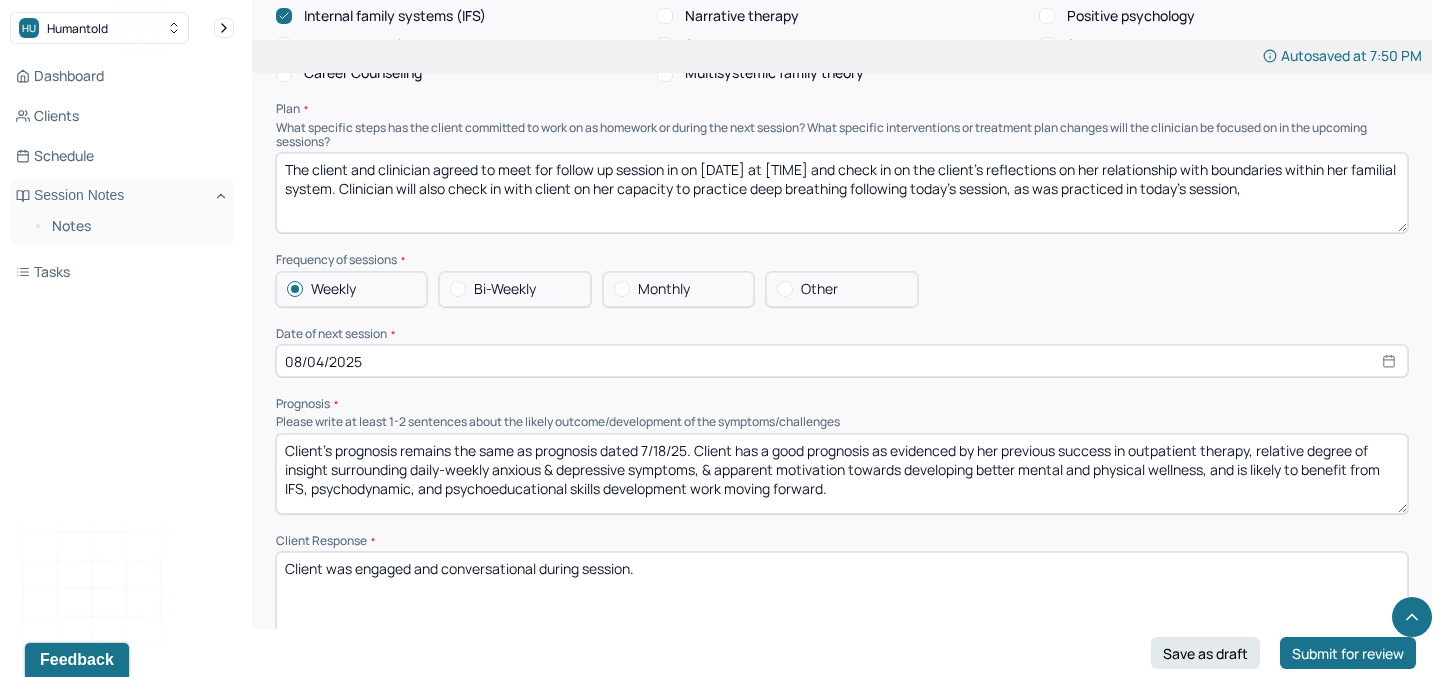 click on "The client and clinician agreed to meet for follow up session in on [DATE] at [TIME] and check in on the client's reflections on her relationship with boundaries within her familial system. Clinician will also check in with client on her capacity to practice deep breathing following today's session.as was practiced in today's session," at bounding box center (842, 193) 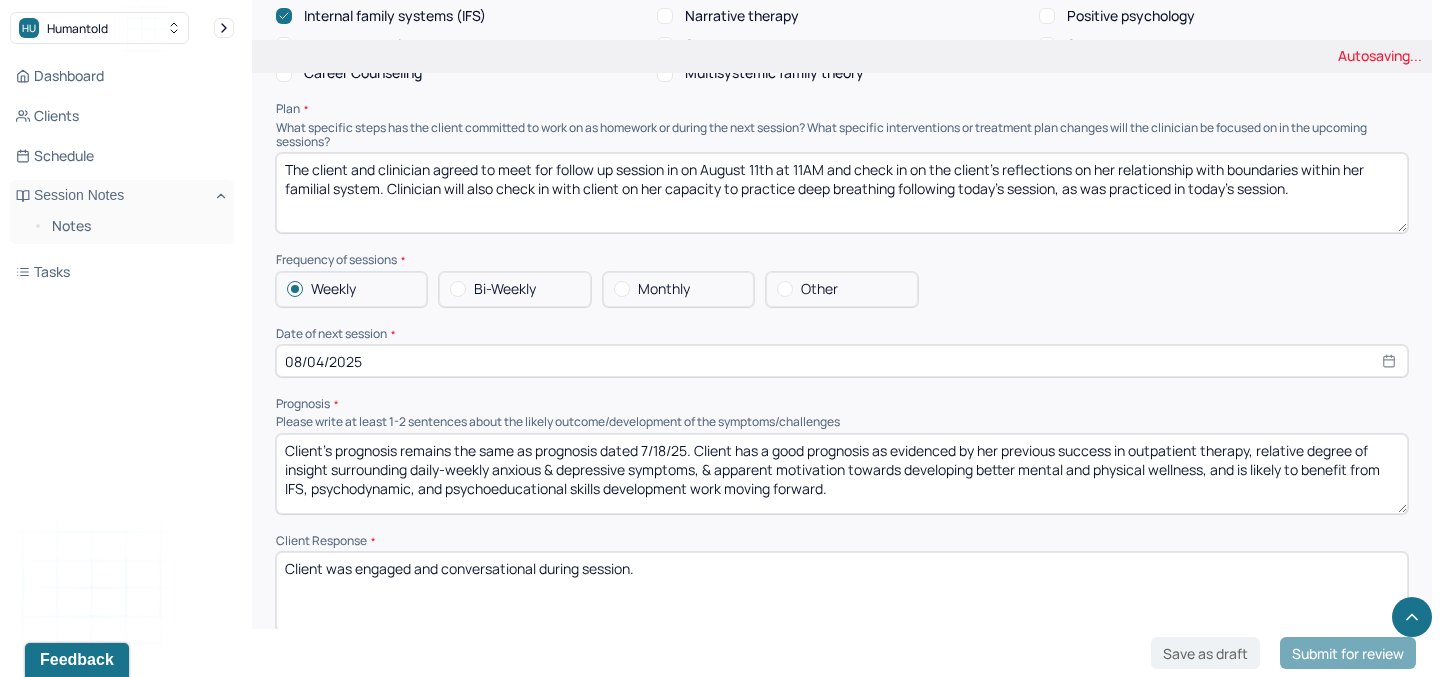 type on "The client and clinician agreed to meet for follow up session in on August 11th at 11AM and check in on the client's reflections on her relationship with boundaries within her familial system. Clinician will also check in with client on her capacity to practice deep breathing following today's session, as was practiced in today's session." 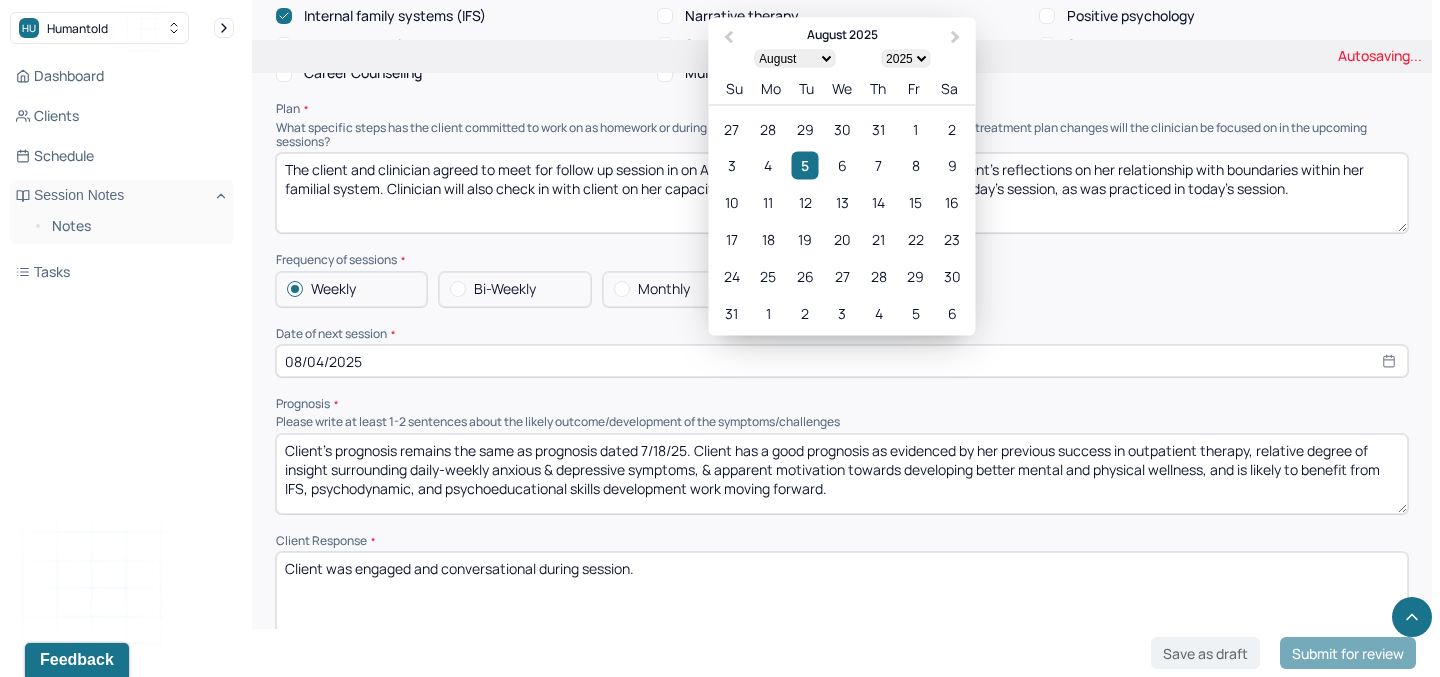 click on "08/04/2025" at bounding box center (842, 361) 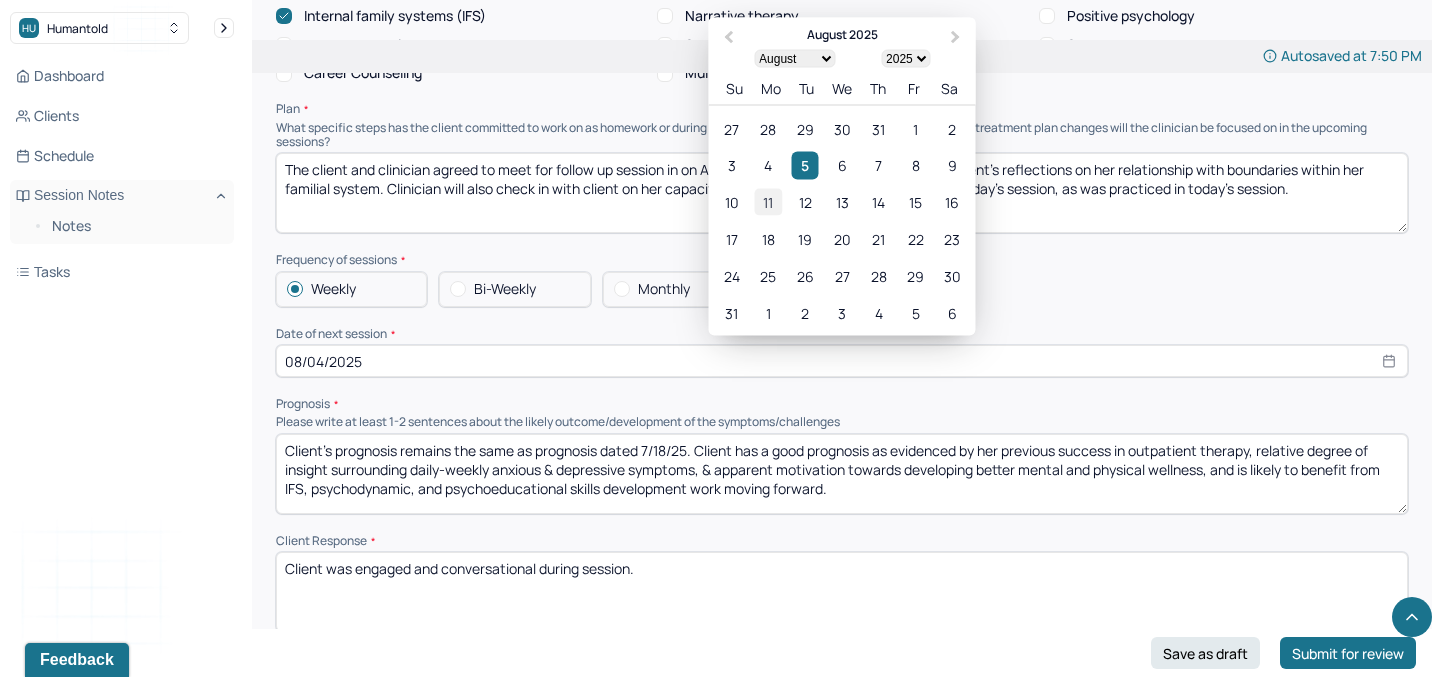click on "11" at bounding box center (768, 202) 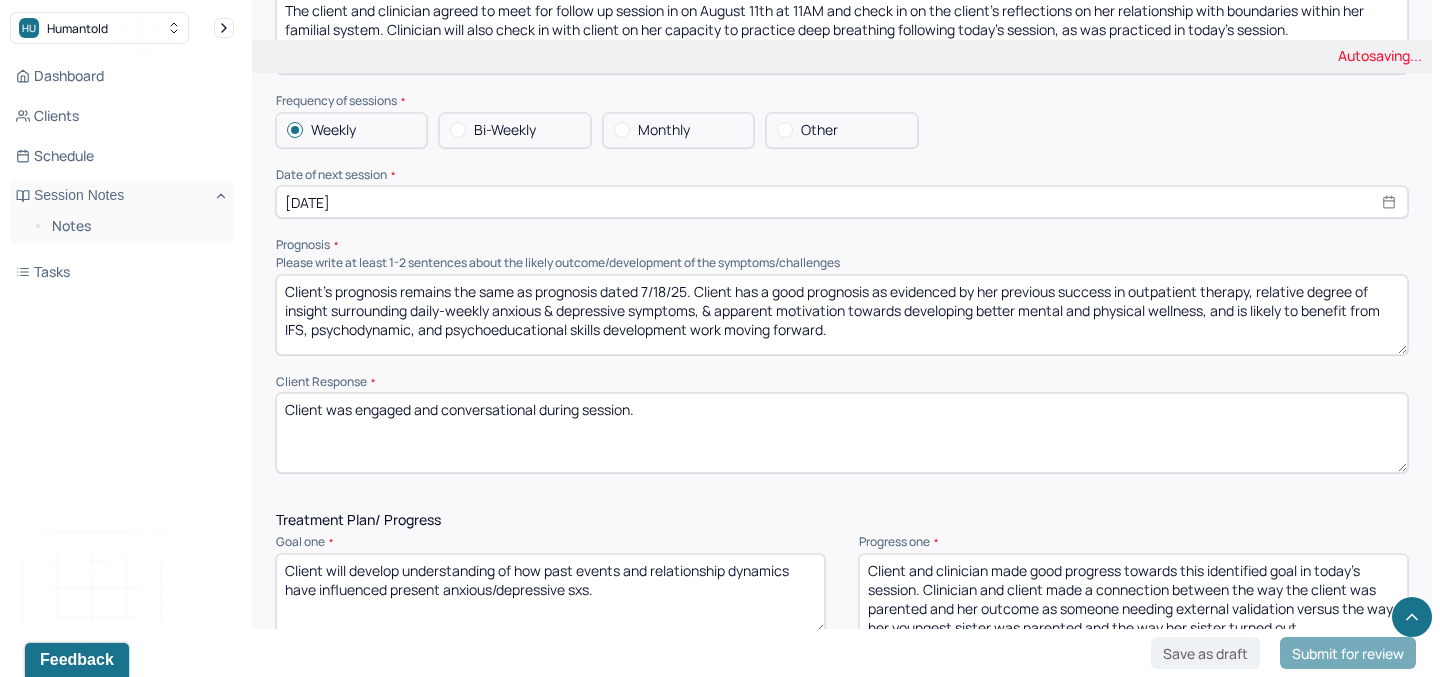 scroll, scrollTop: 2201, scrollLeft: 0, axis: vertical 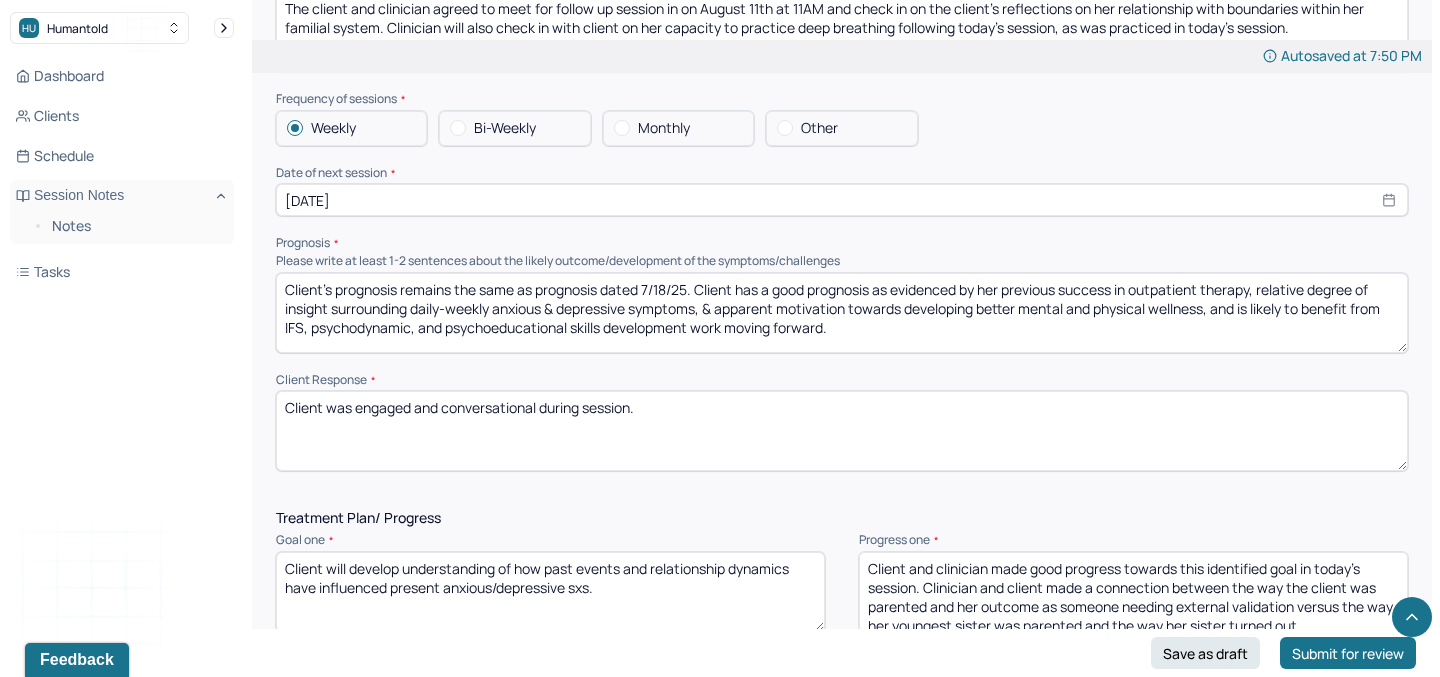 click on "Client's prognosis remains the same as prognosis dated 7/18/25. Client has a good prognosis as evidenced by her previous success in outpatient therapy, relative degree of insight surrounding daily-weekly anxious & depressive symptoms, & apparent motivation towards developing better mental and physical wellness, and is likely to benefit from IFS, psychodynamic, and psychoeducational skills development work moving forward." at bounding box center [842, 313] 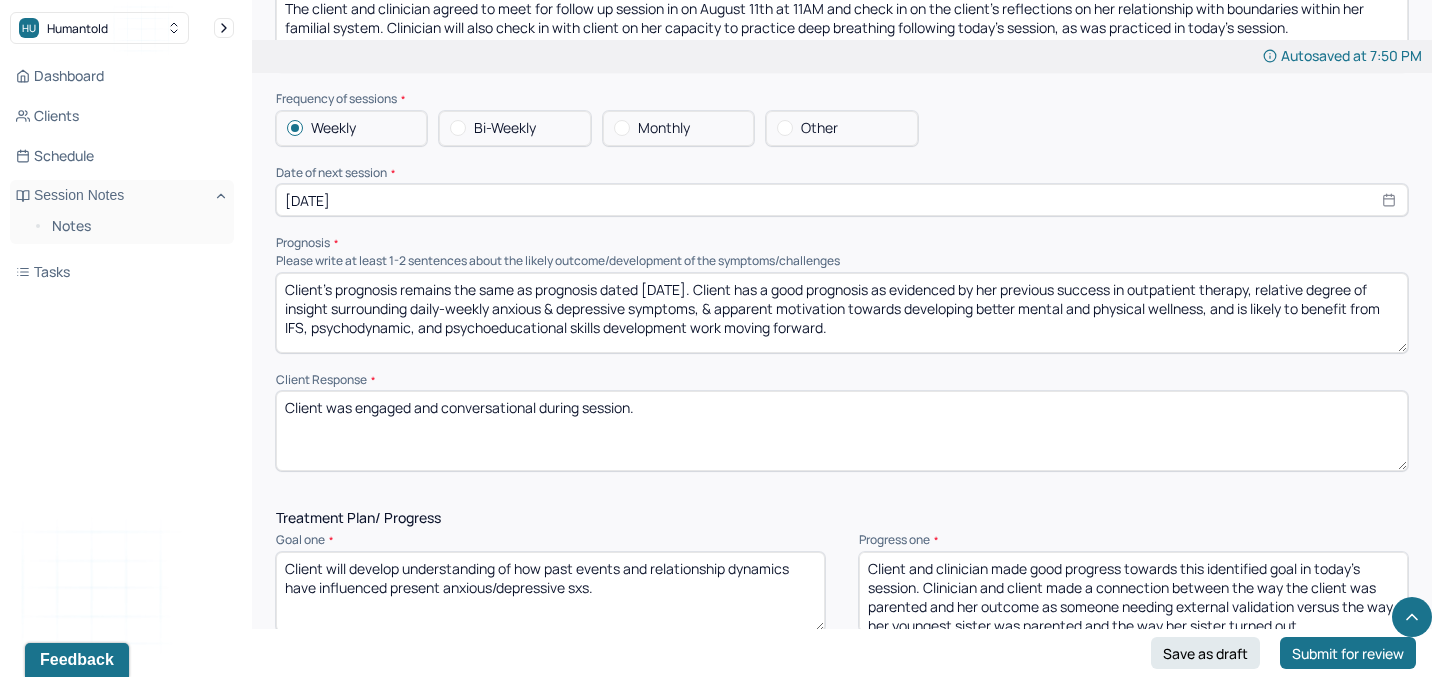 click on "Client's prognosis remains the same as prognosis dated 7/18/25. Client has a good prognosis as evidenced by her previous success in outpatient therapy, relative degree of insight surrounding daily-weekly anxious & depressive symptoms, & apparent motivation towards developing better mental and physical wellness, and is likely to benefit from IFS, psychodynamic, and psychoeducational skills development work moving forward." at bounding box center [842, 313] 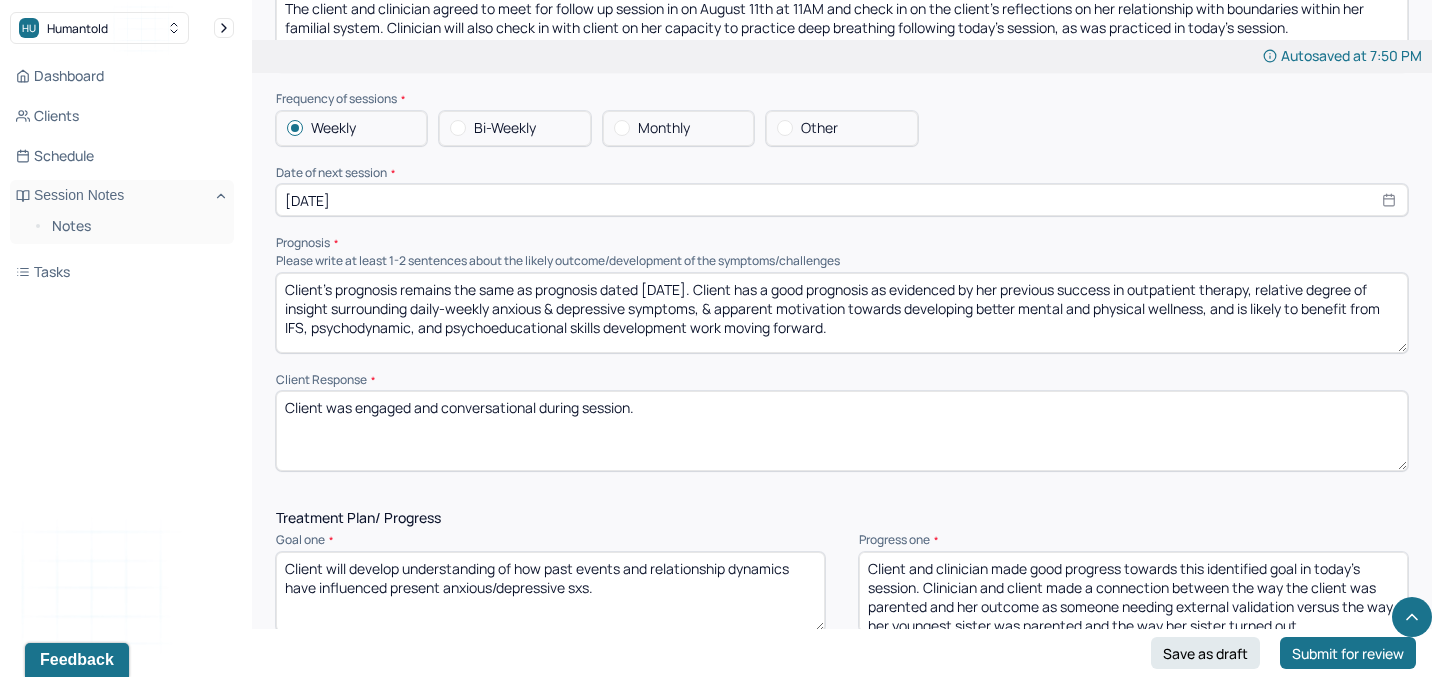 scroll, scrollTop: 9, scrollLeft: 0, axis: vertical 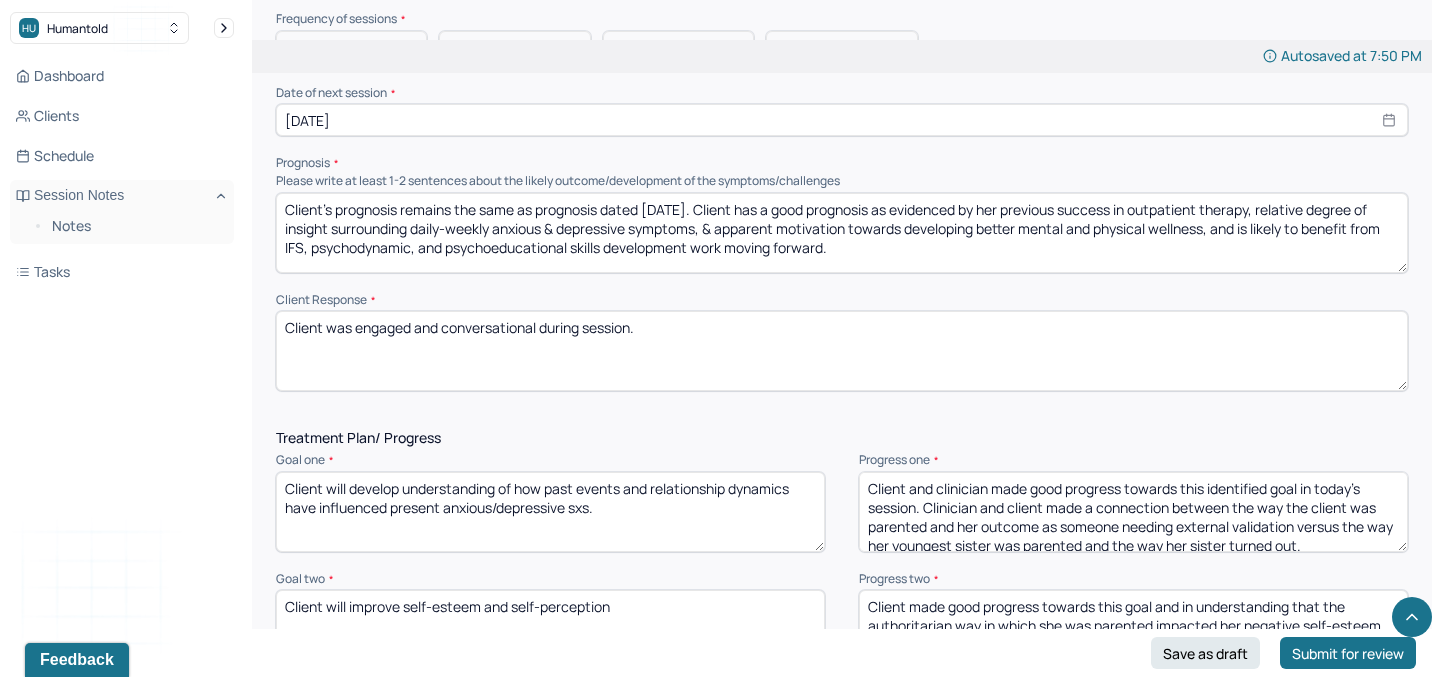 type on "Client's prognosis remains the same as prognosis dated [DATE]. Client has a good prognosis as evidenced by her previous success in outpatient therapy, relative degree of insight surrounding daily-weekly anxious & depressive symptoms, & apparent motivation towards developing better mental and physical wellness, and is likely to benefit from IFS, psychodynamic, and psychoeducational skills development work moving forward." 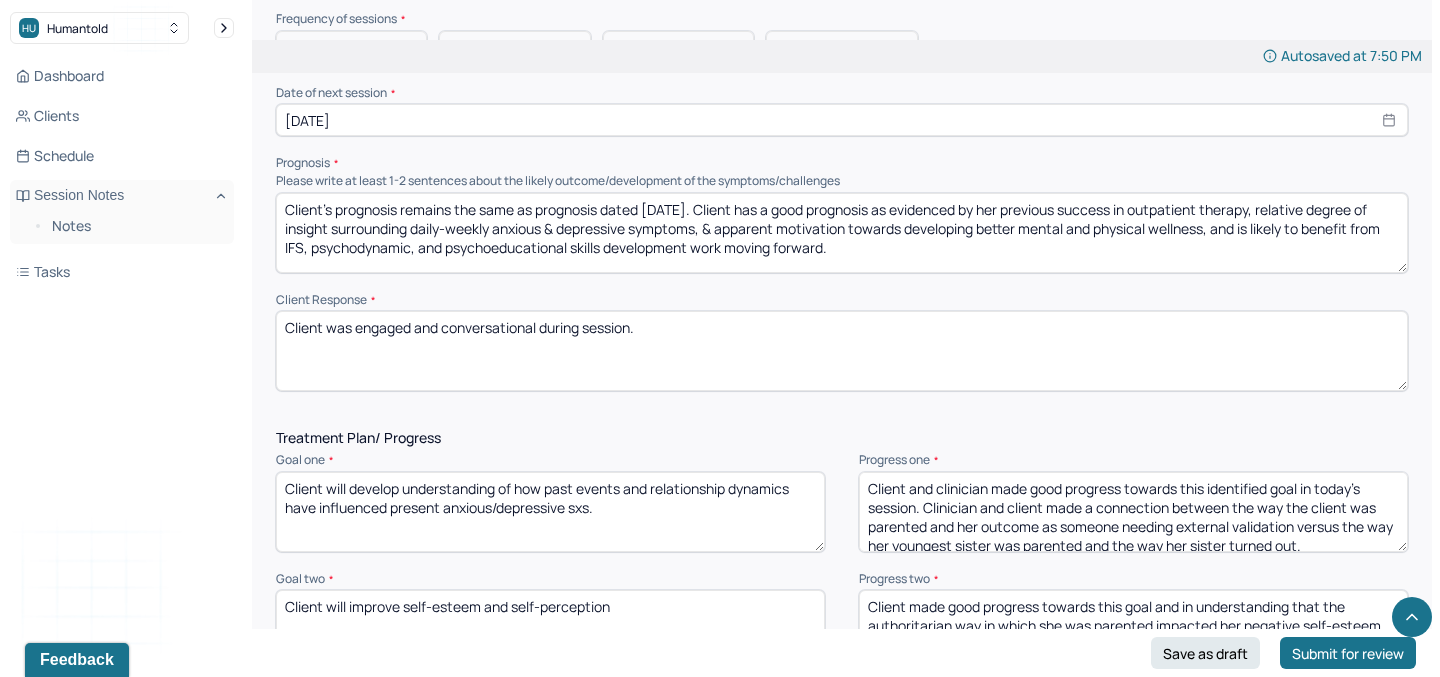 drag, startPoint x: 663, startPoint y: 342, endPoint x: 443, endPoint y: 326, distance: 220.58105 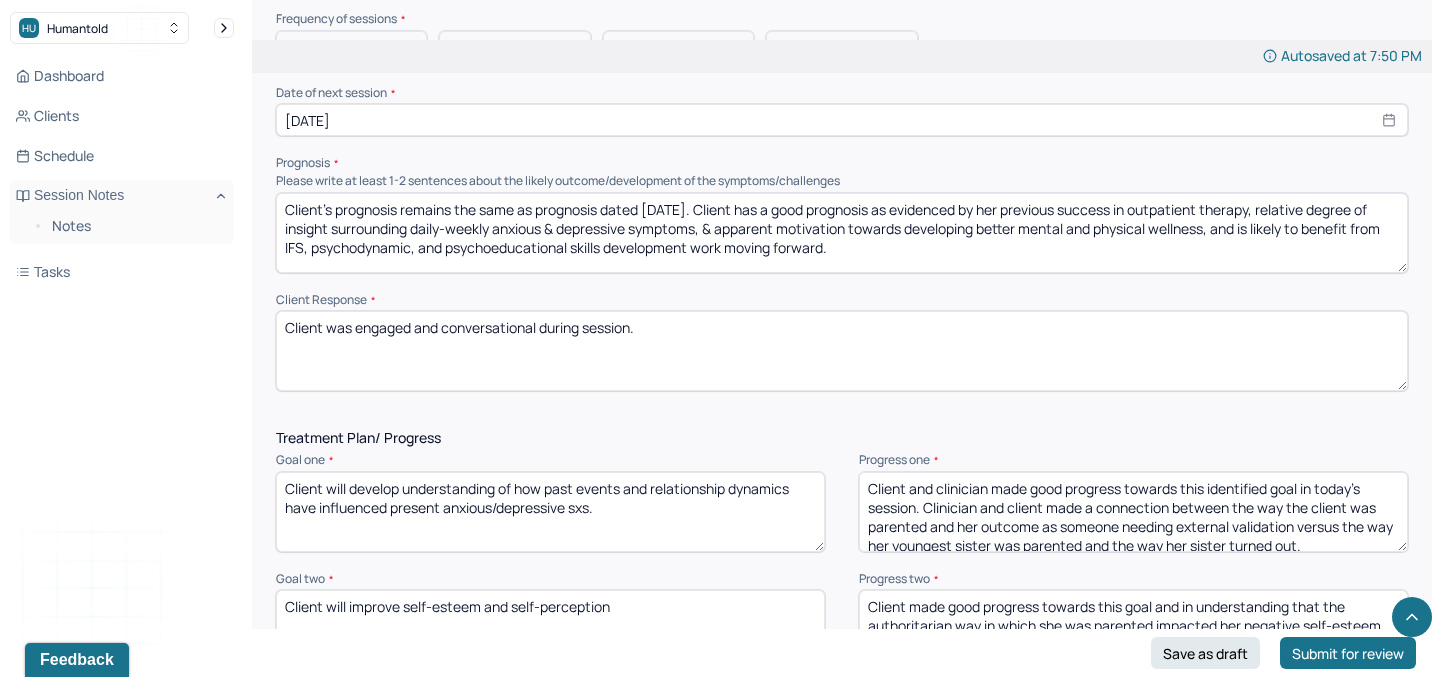 click on "Client was engaged and conversational during session." at bounding box center [842, 351] 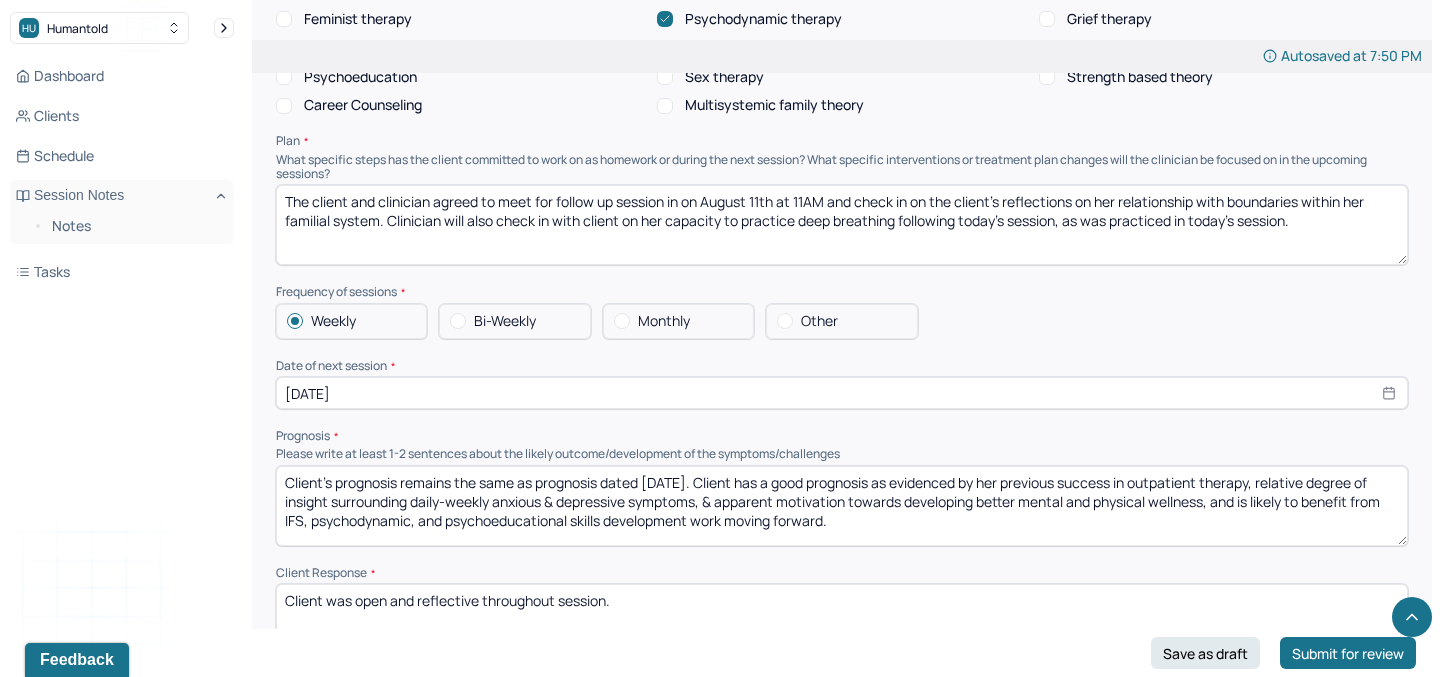 scroll, scrollTop: 2006, scrollLeft: 0, axis: vertical 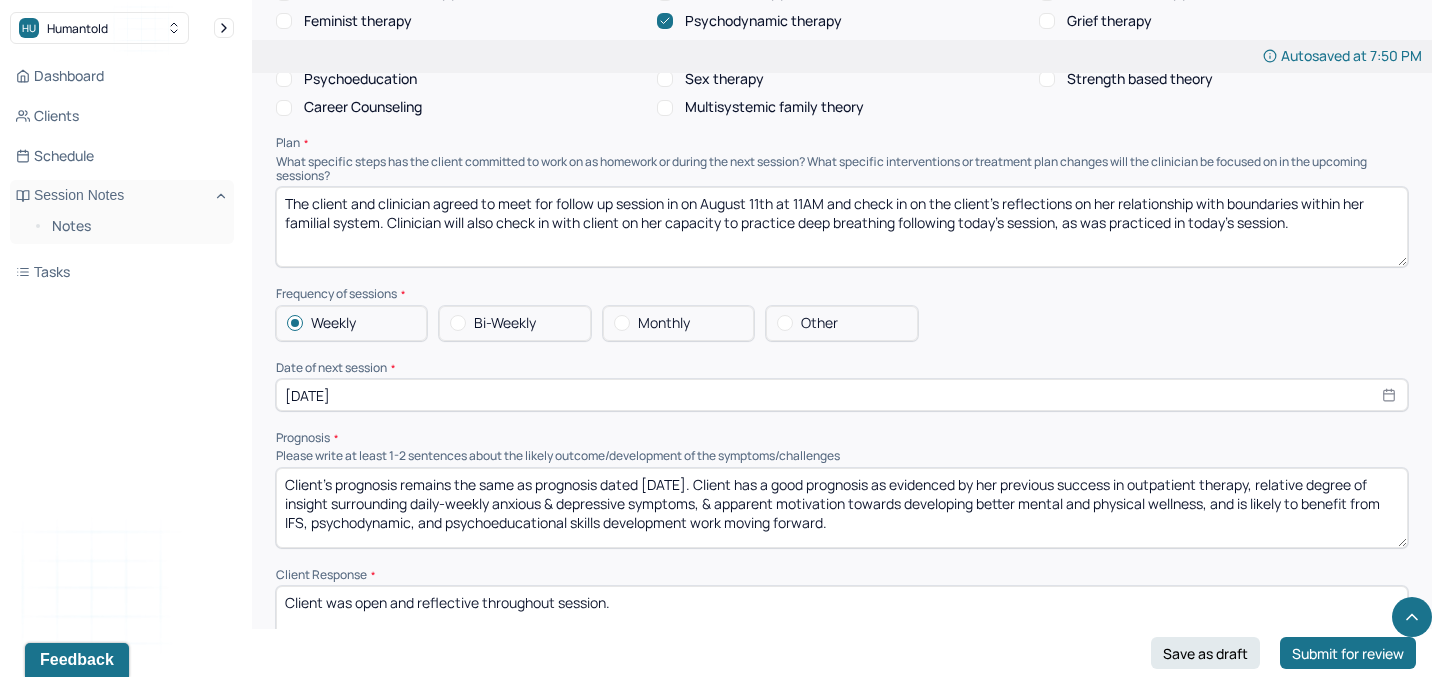 type on "Client was open and reflective throughout session." 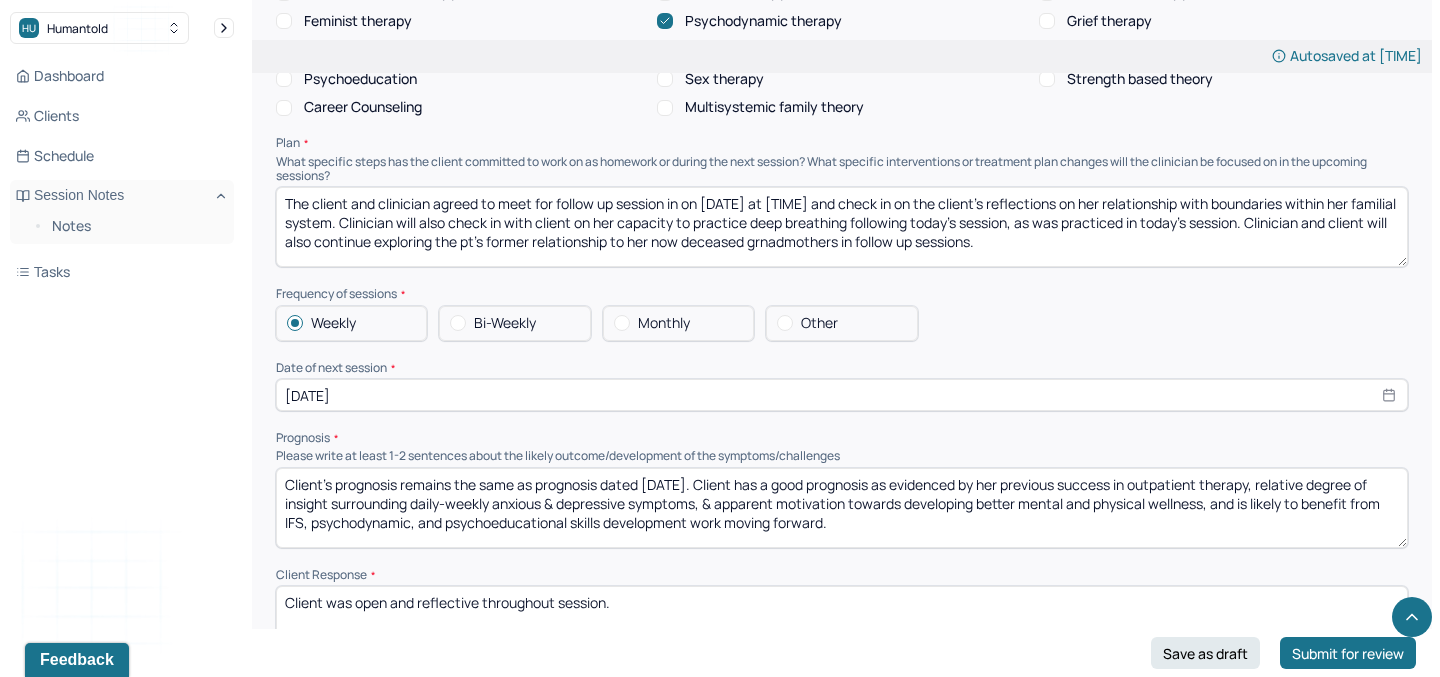click on "The client and clinician agreed to meet for follow up session in on [DATE] at [TIME] and check in on the client's reflections on her relationship with boundaries within her familial system. Clinician will also check in with client on her capacity to practice deep breathing following today's session, as was practiced in today's session. Clinician and client will also continue exploring the pt's former relationship to her now deceased grnadmothers in follow up sessions." at bounding box center (842, 227) 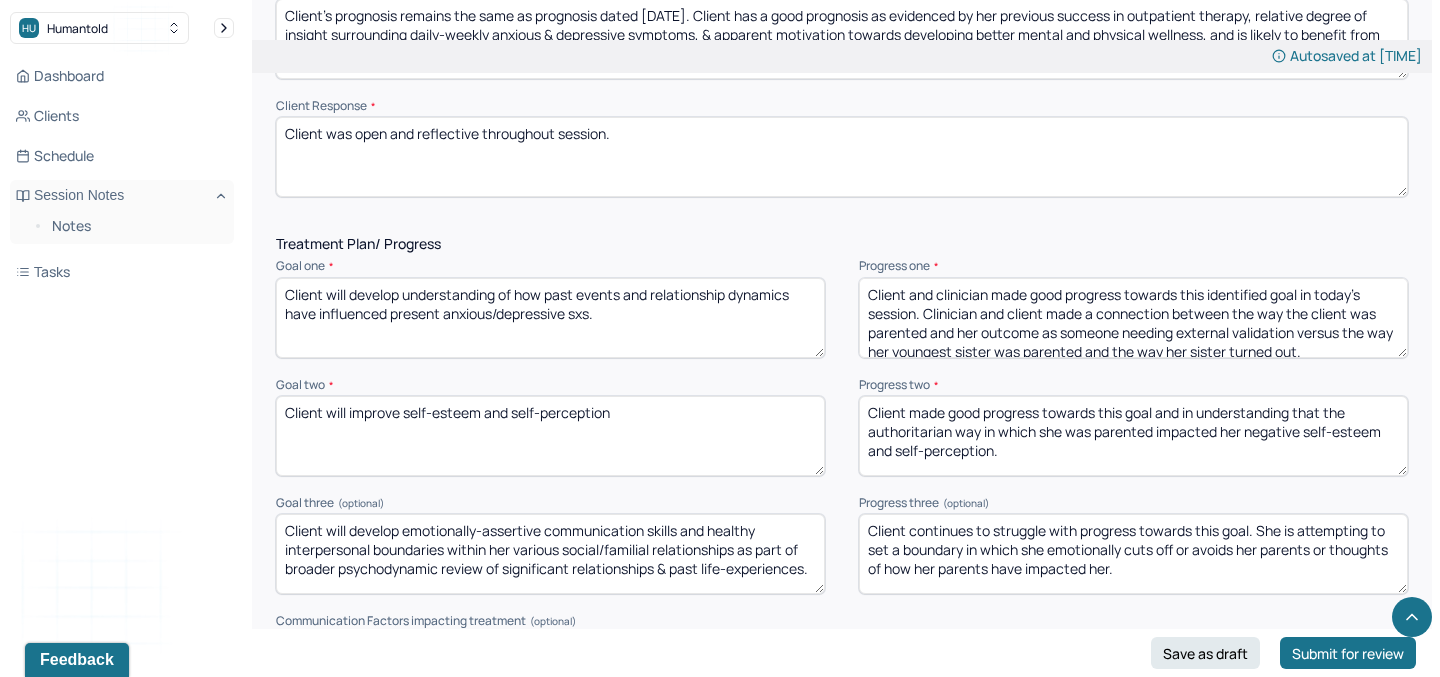 scroll, scrollTop: 2481, scrollLeft: 0, axis: vertical 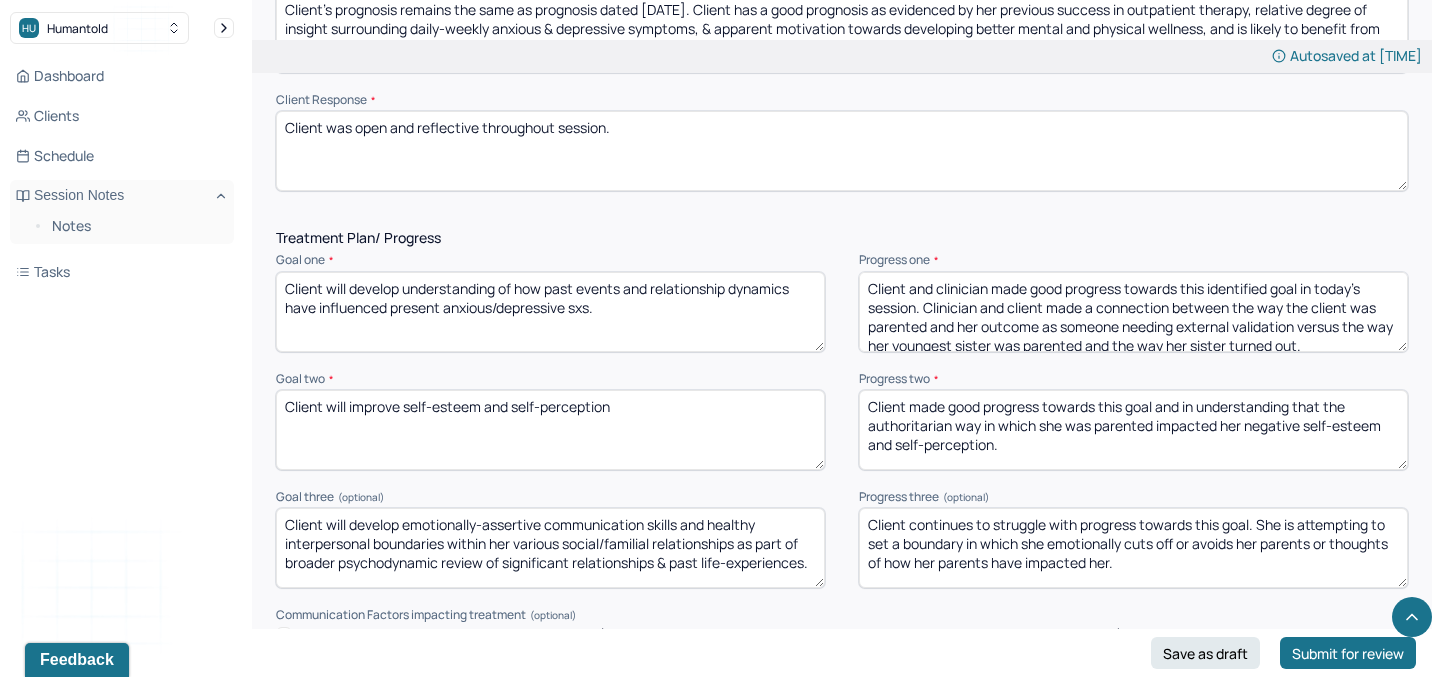 type on "The client and clinician agreed to meet for follow up session in on [DATE] at [TIME] and check in on the client's reflections on her relationship with boundaries within her familial system. Clinician will also check in with client on her capacity to practice deep breathing following today's session, as was practiced in today's session. Clinician and client will also continue exploring the pt's former relationship to her now deceased grandmothers in follow up sessions." 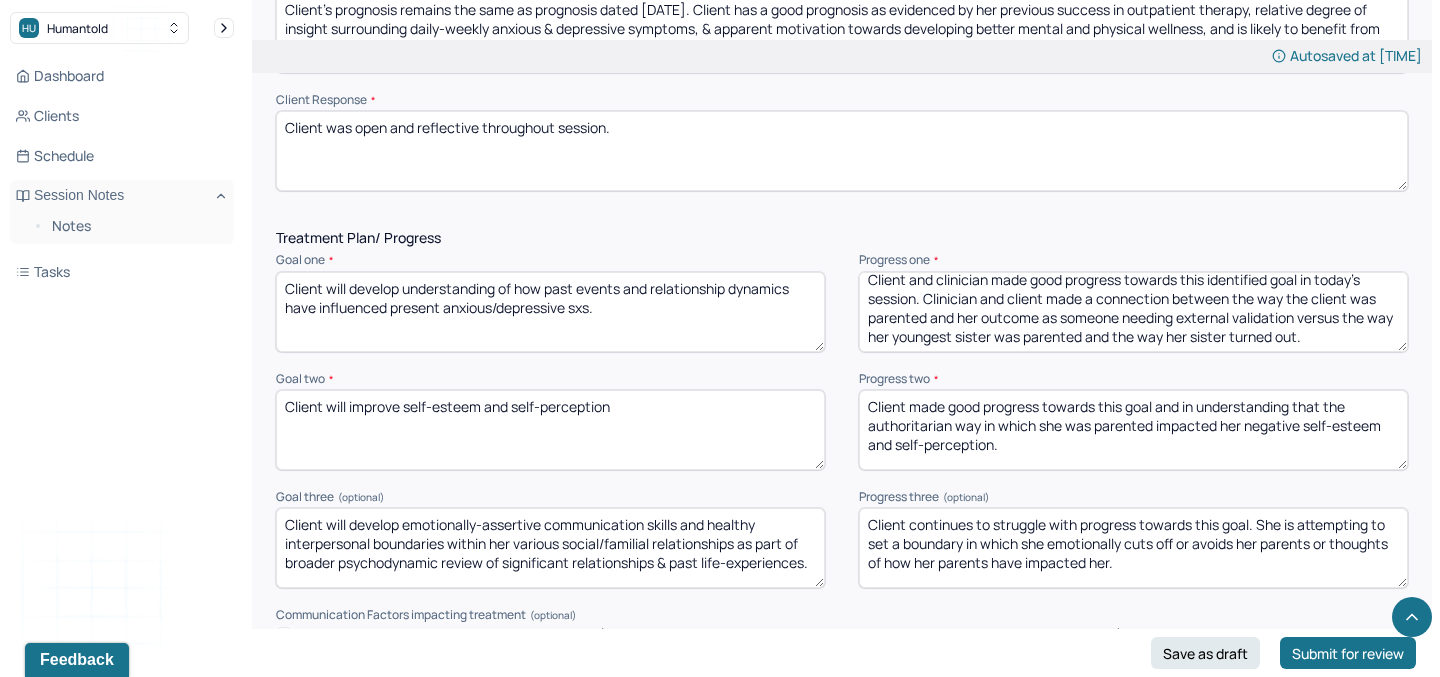 drag, startPoint x: 1301, startPoint y: 278, endPoint x: 1334, endPoint y: 345, distance: 74.68601 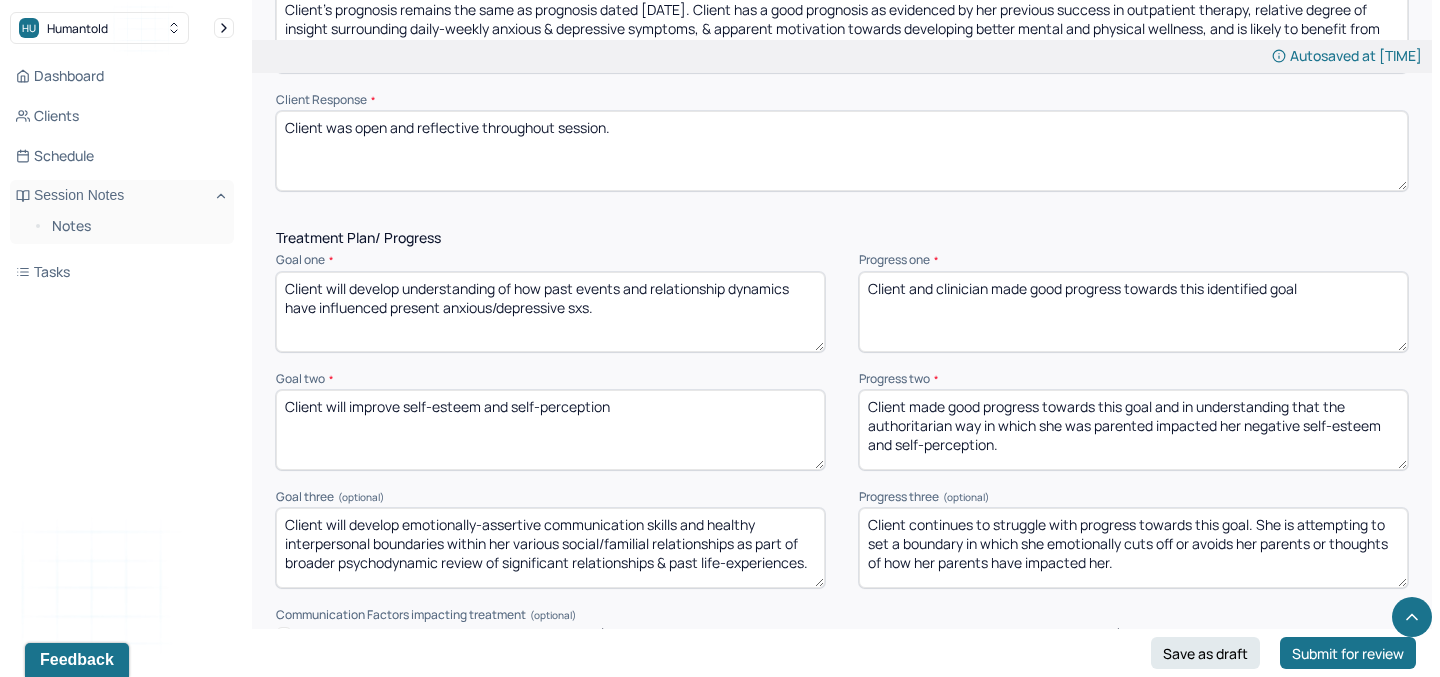 scroll, scrollTop: 0, scrollLeft: 0, axis: both 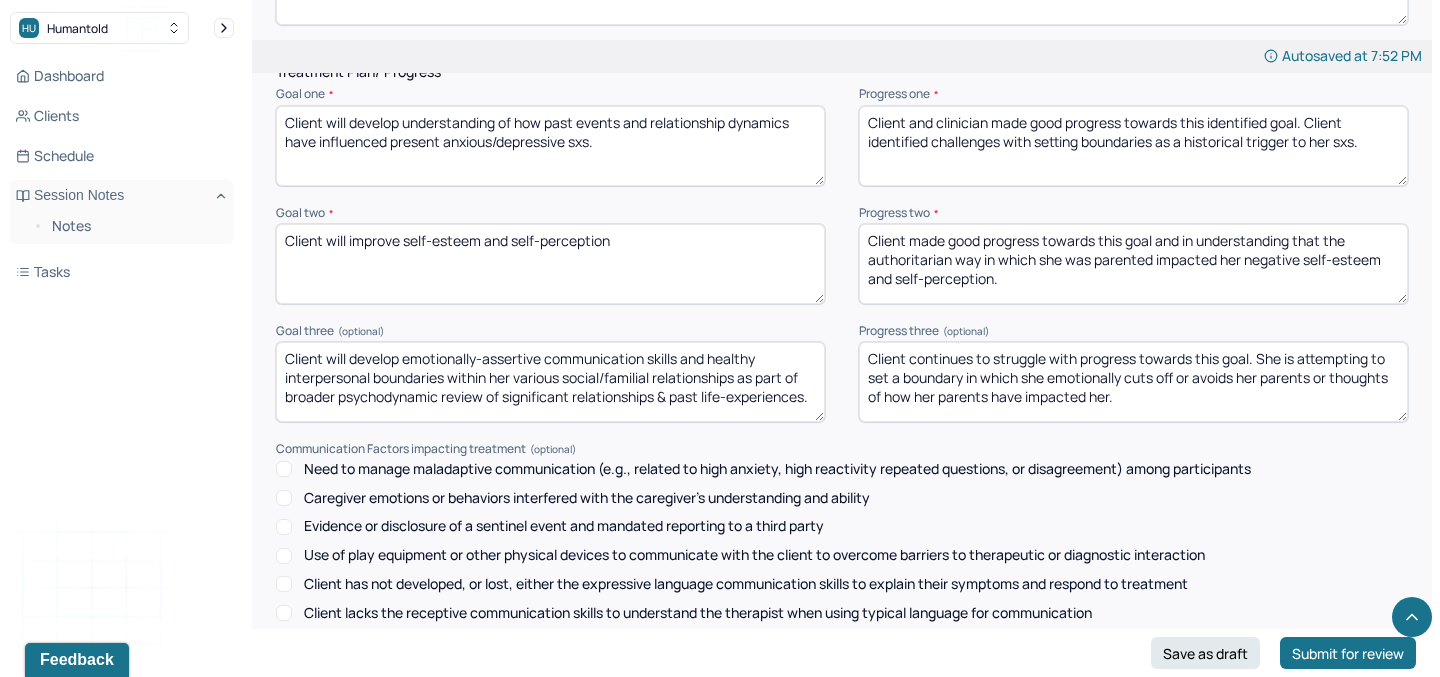 type on "Client and clinician made good progress towards this identified goal. Client identified challenges with setting boundaries as a historical trigger to her sxs." 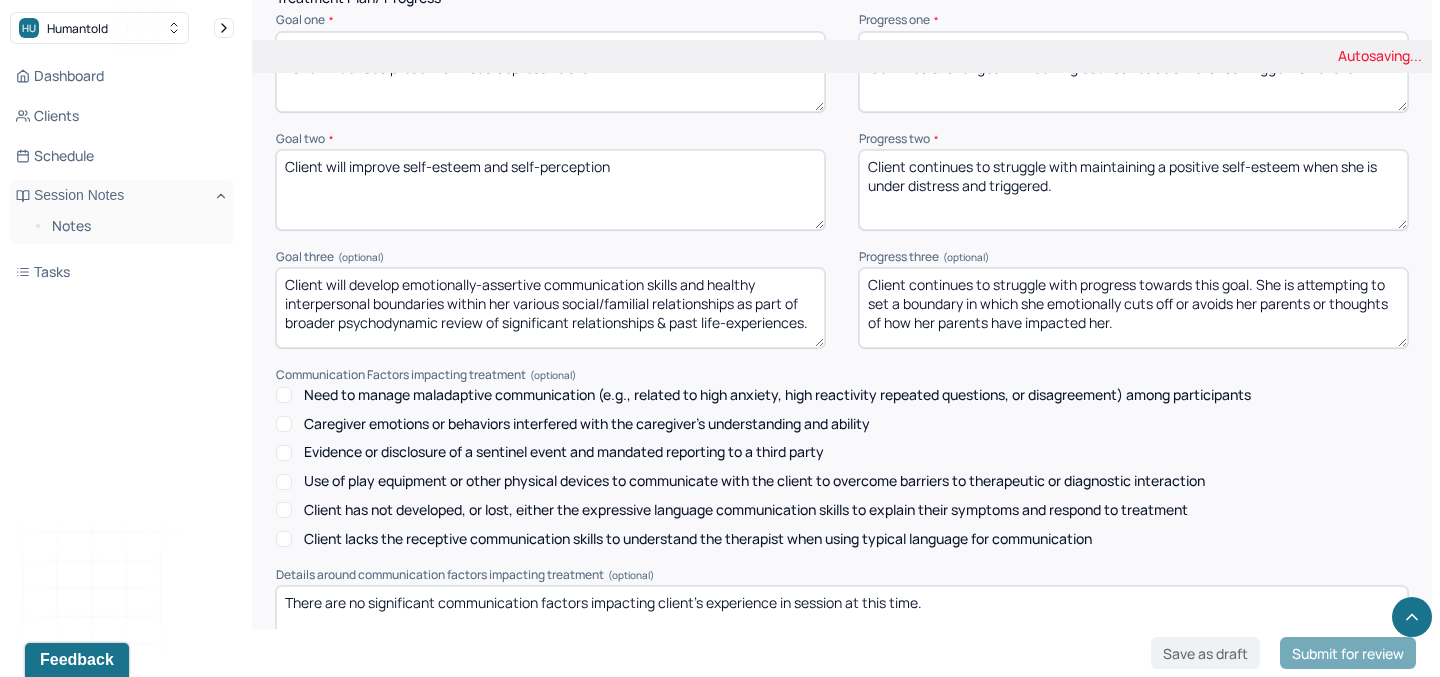 scroll, scrollTop: 2728, scrollLeft: 0, axis: vertical 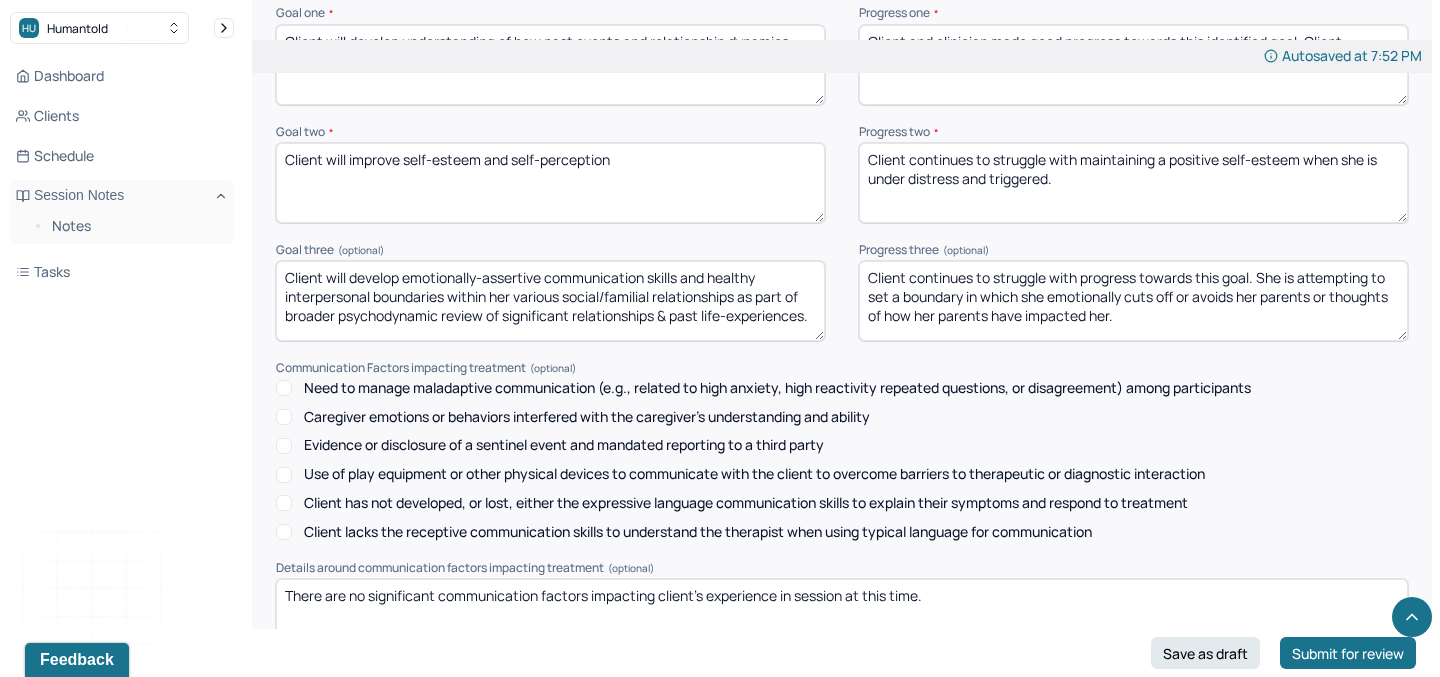 type on "Client continues to struggle with maintaining a positive self-esteem when she is under distress and triggered." 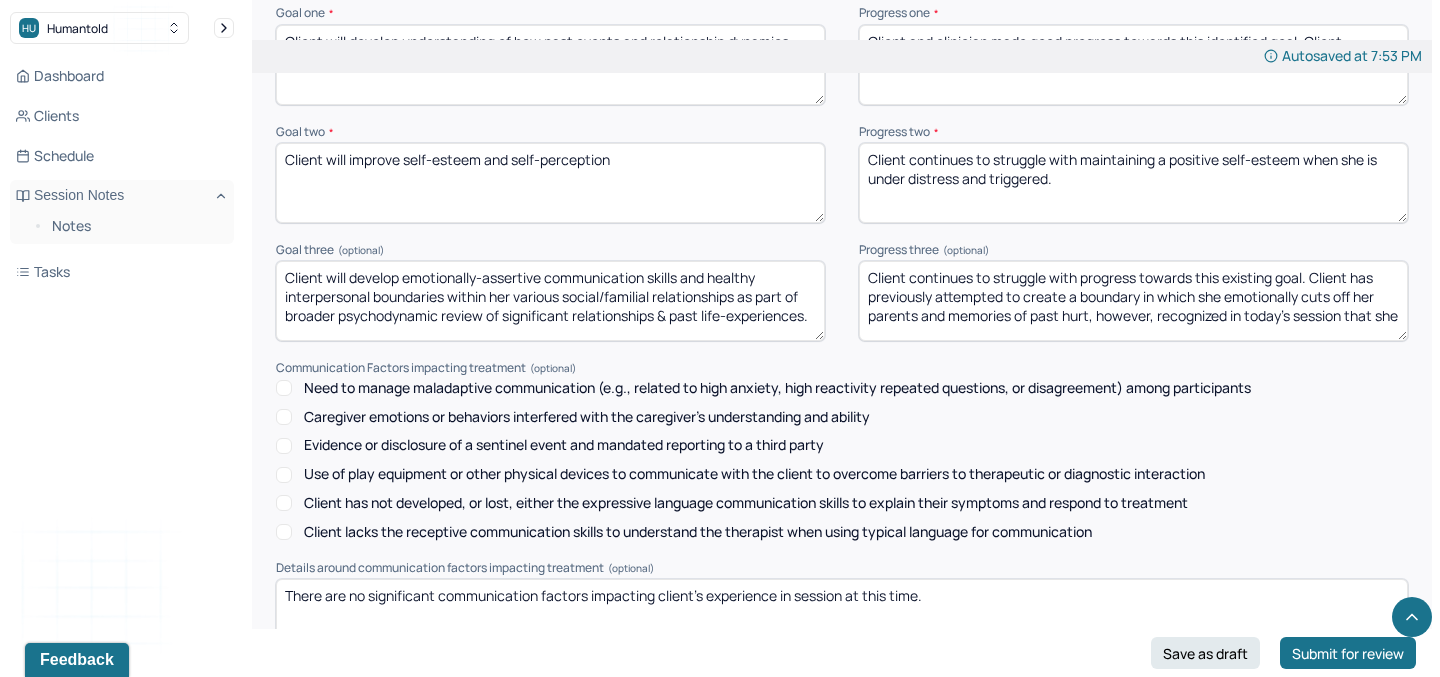 scroll, scrollTop: 3, scrollLeft: 0, axis: vertical 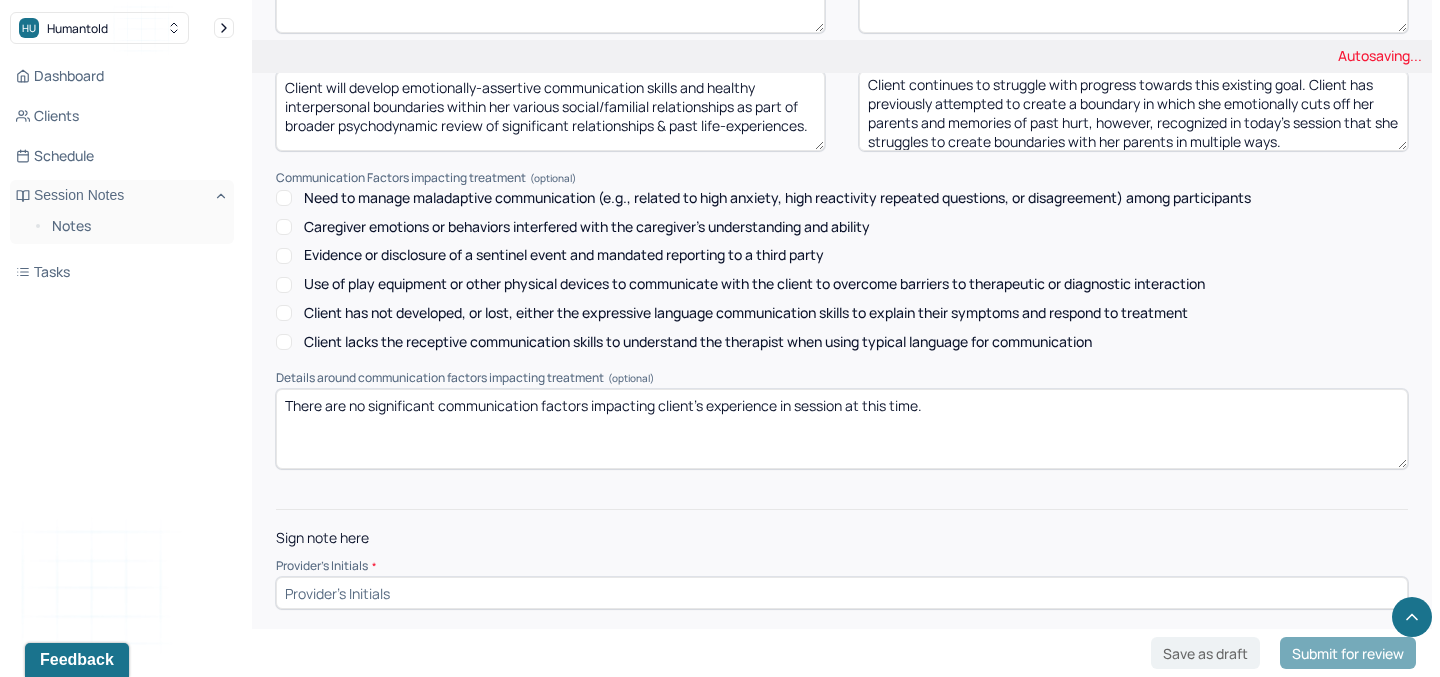 type on "Client continues to struggle with progress towards this existing goal. Client has previously attempted to create a boundary in which she emotionally cuts off her parents and memories of past hurt, however, recognized in today's session that she struggles to create boundaries with her parents in multiple ways." 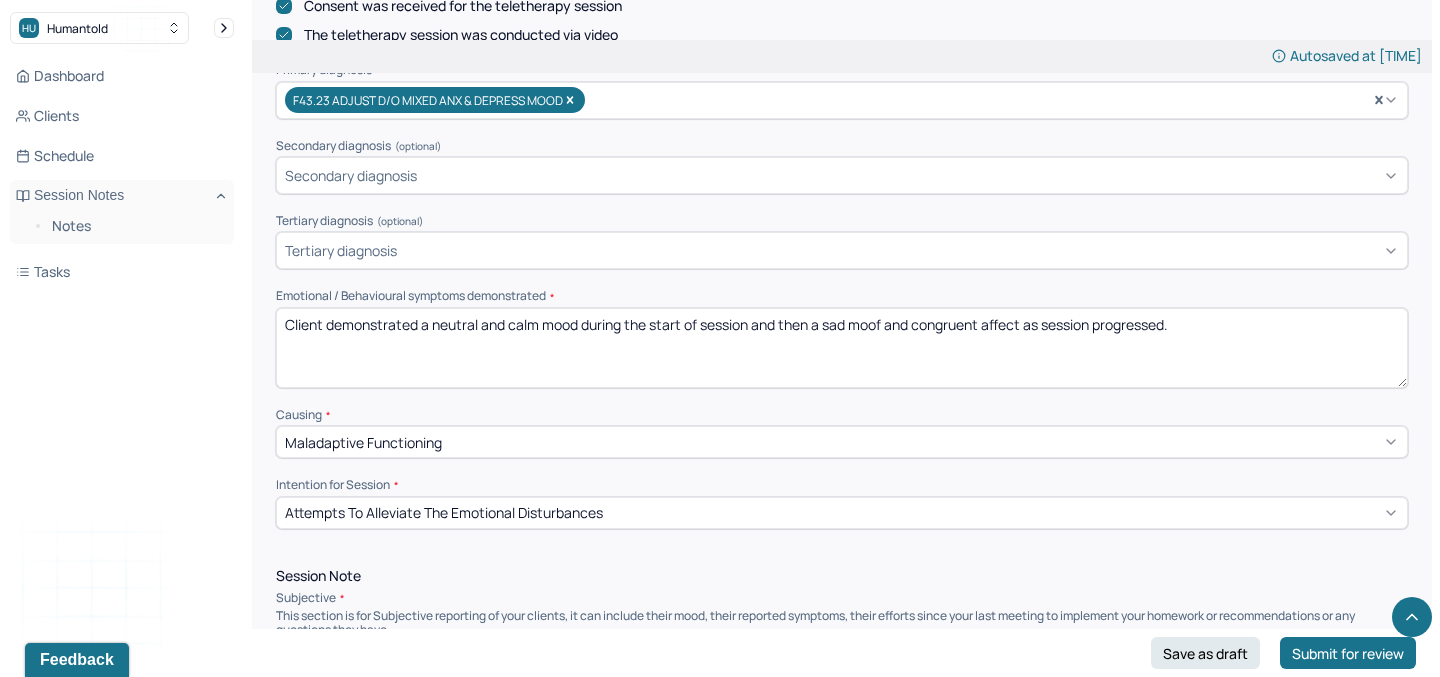 scroll, scrollTop: 688, scrollLeft: 0, axis: vertical 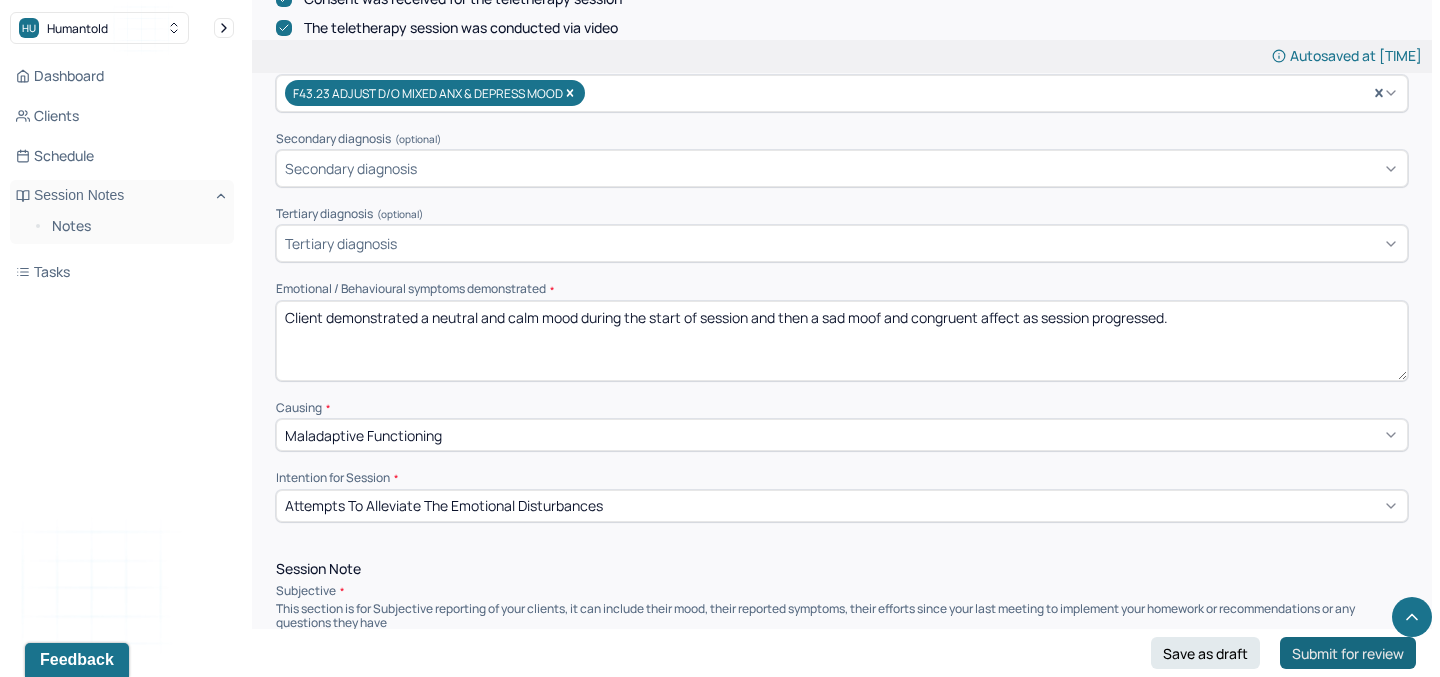 type on "AA" 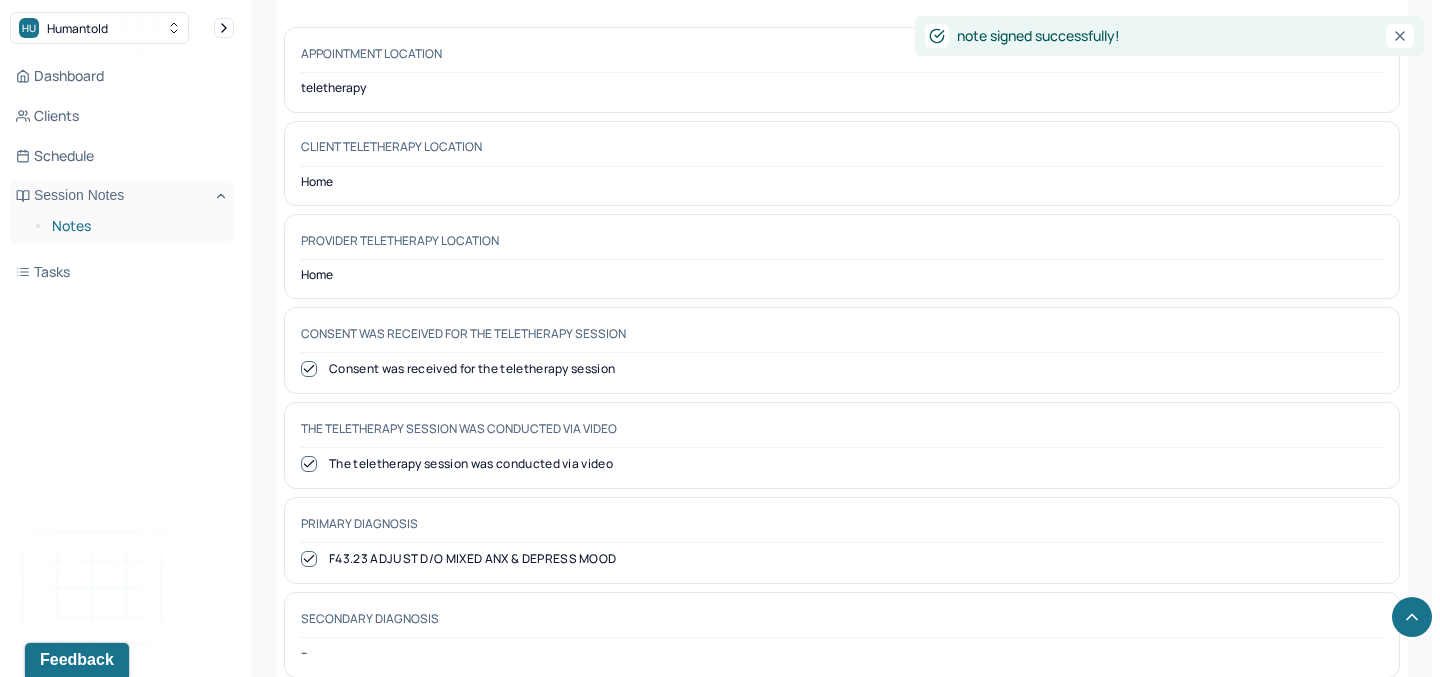 click on "Notes" at bounding box center [135, 226] 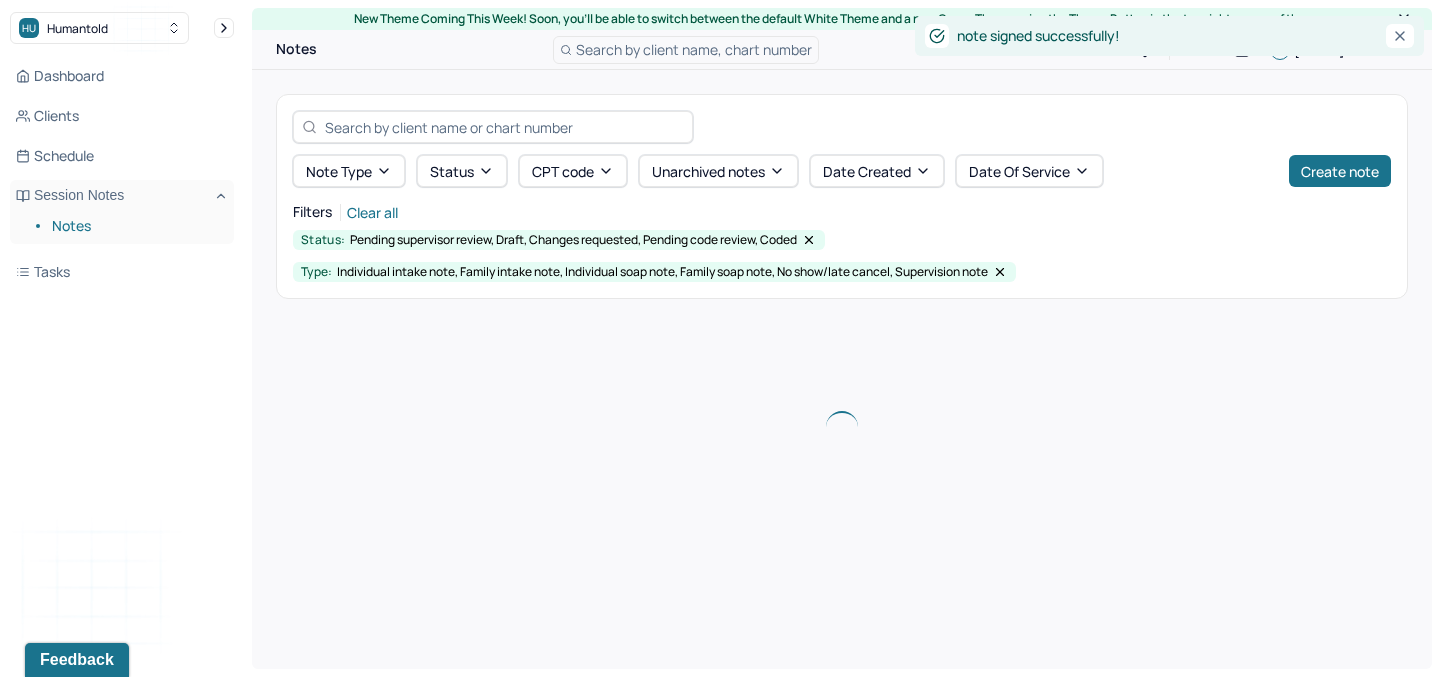 scroll, scrollTop: 0, scrollLeft: 0, axis: both 